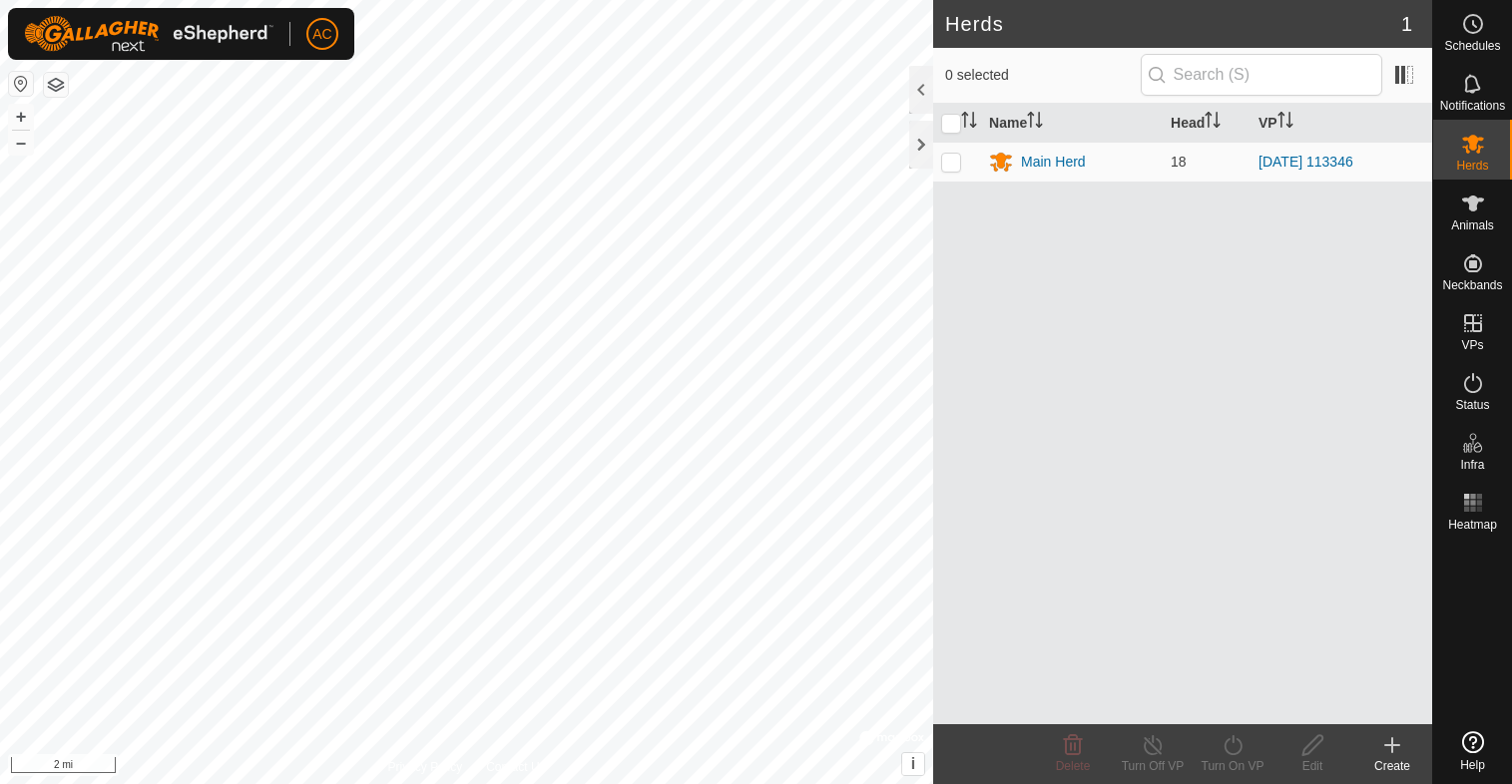 scroll, scrollTop: 0, scrollLeft: 0, axis: both 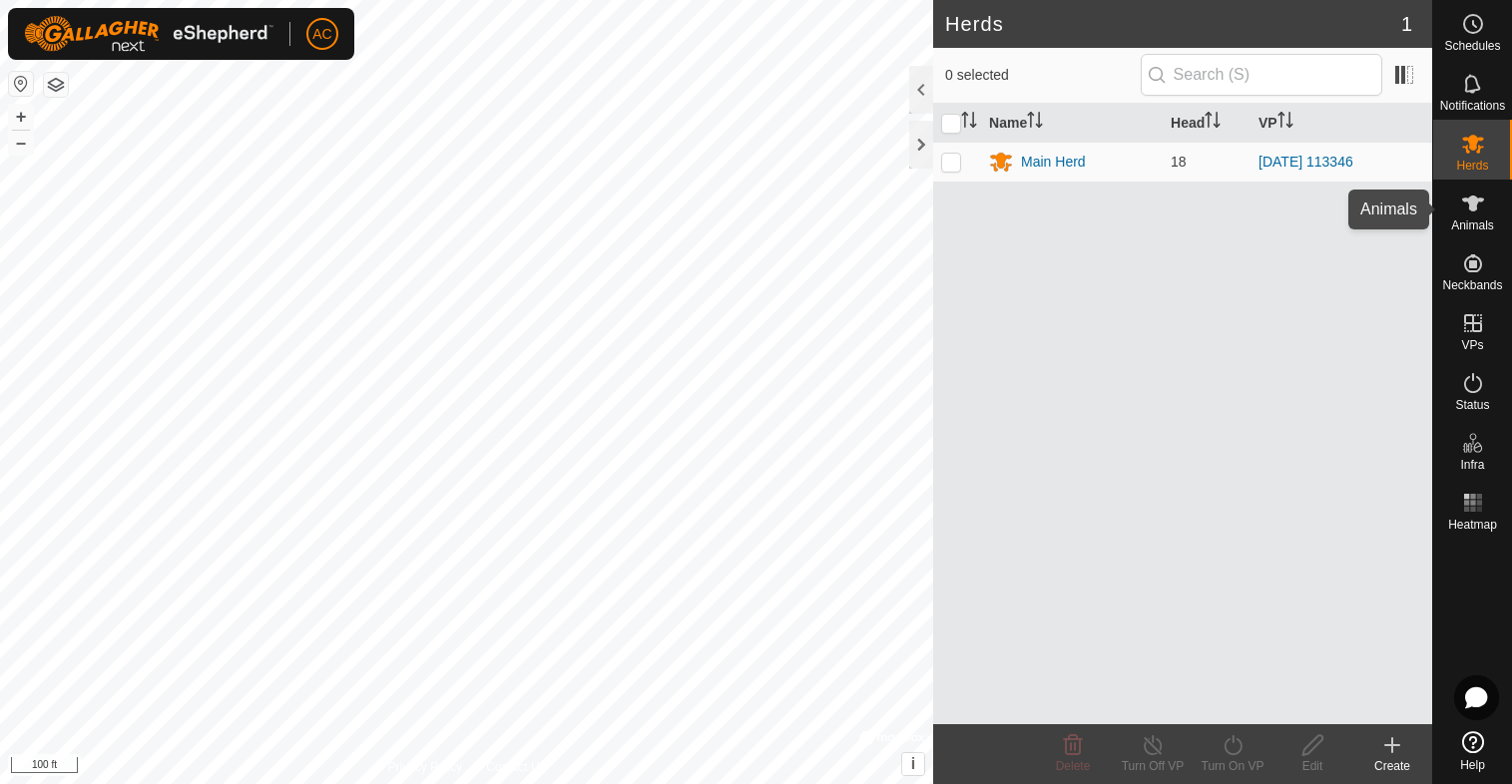 click 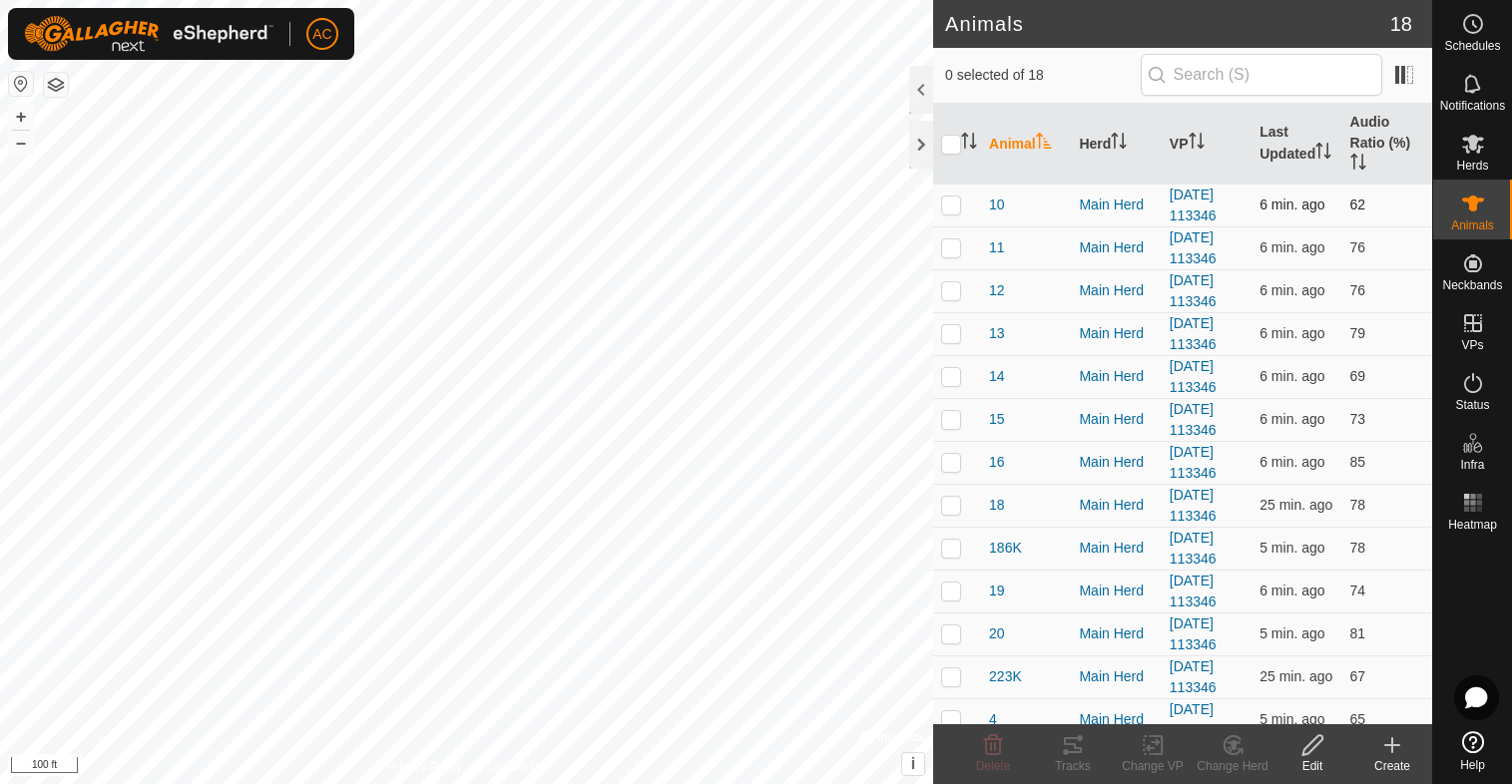click at bounding box center [951, 204] 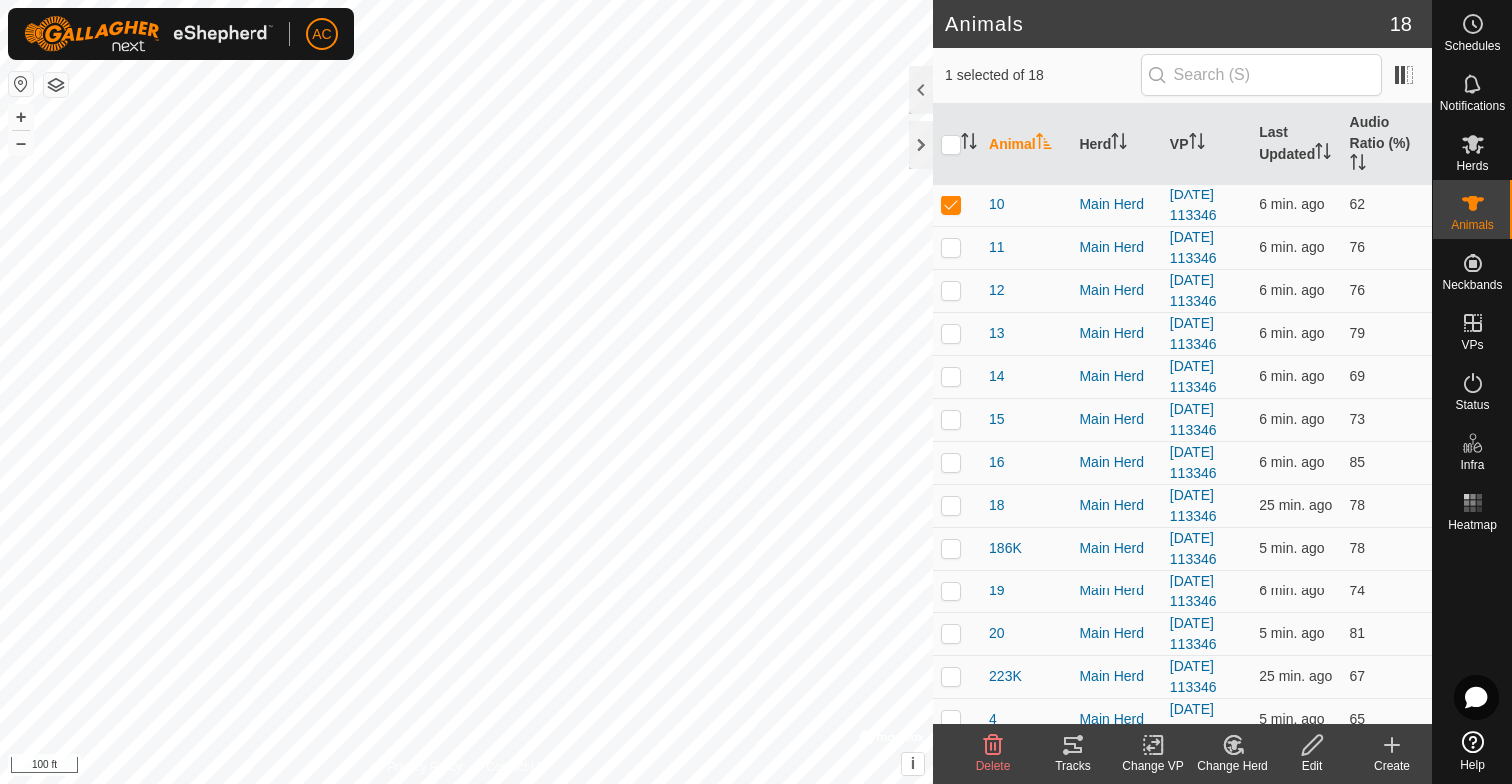 click on "Tracks" 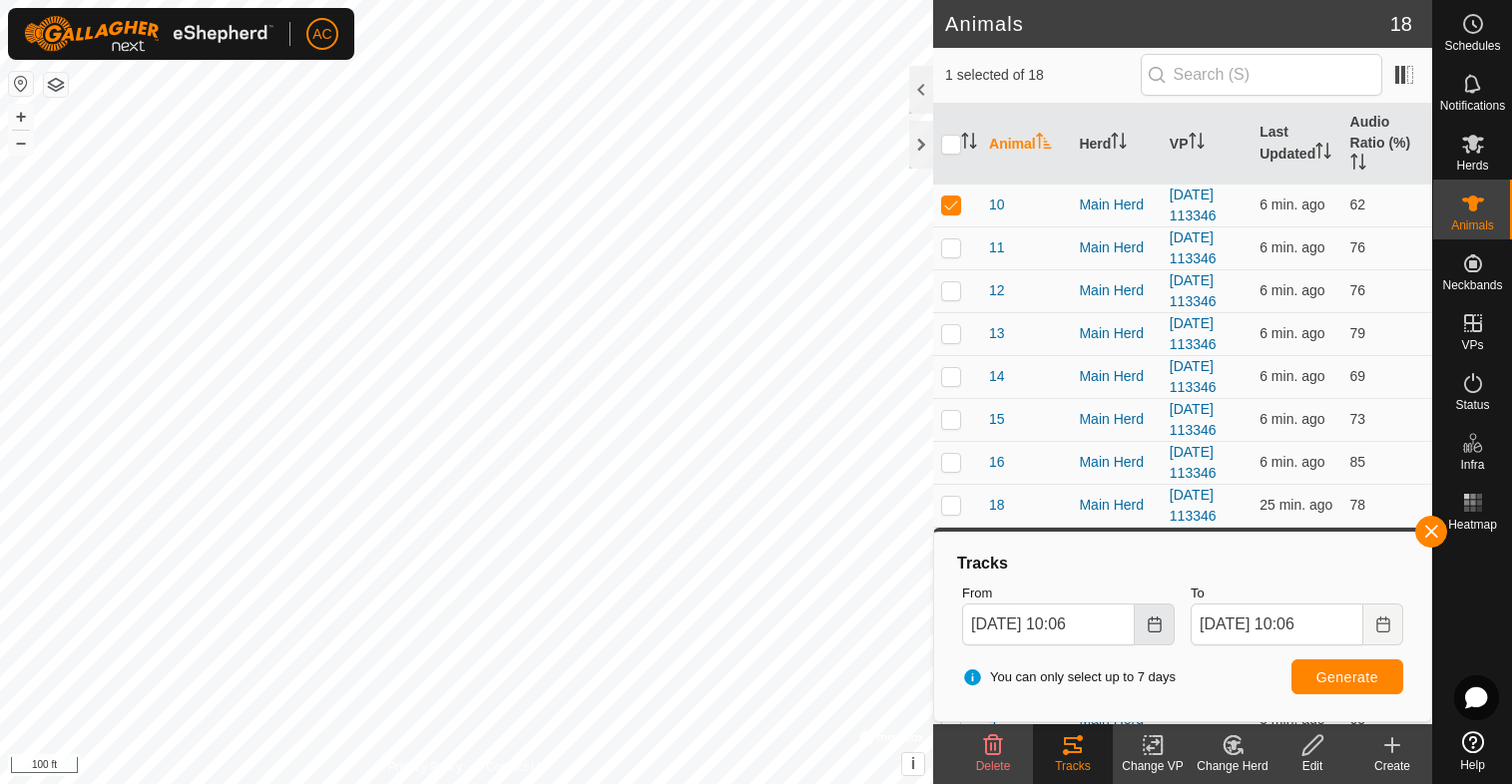 click 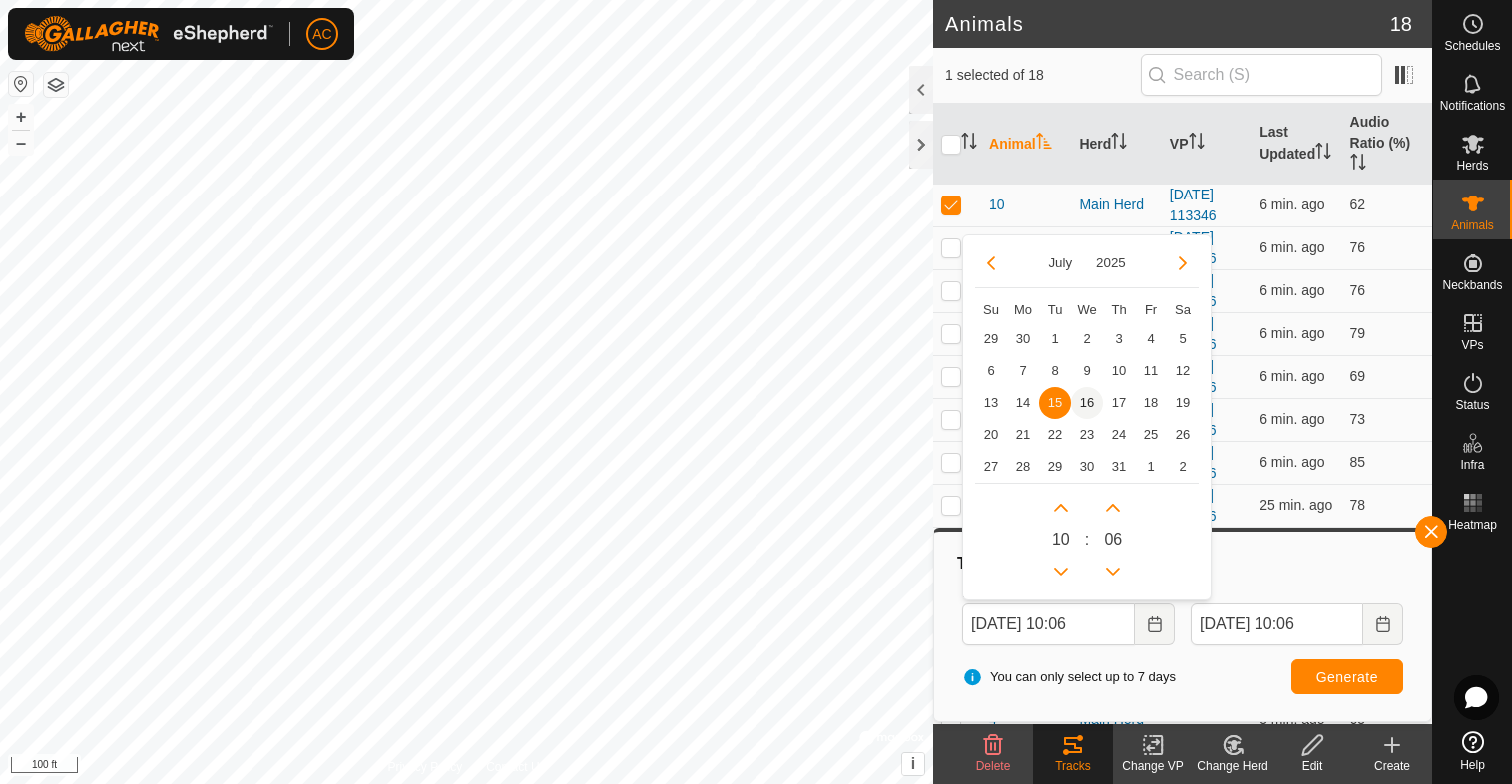 click on "16" at bounding box center [1087, 403] 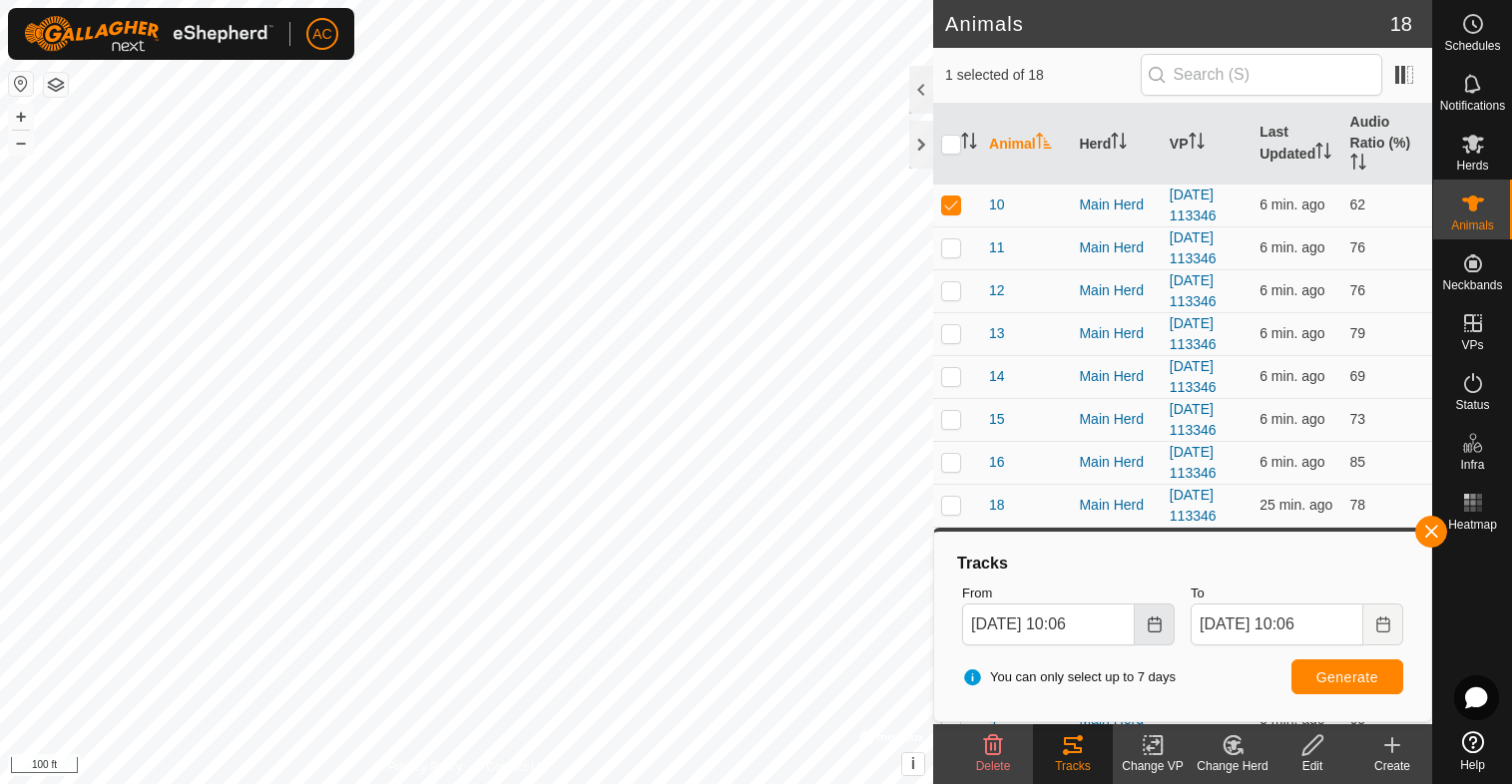 click 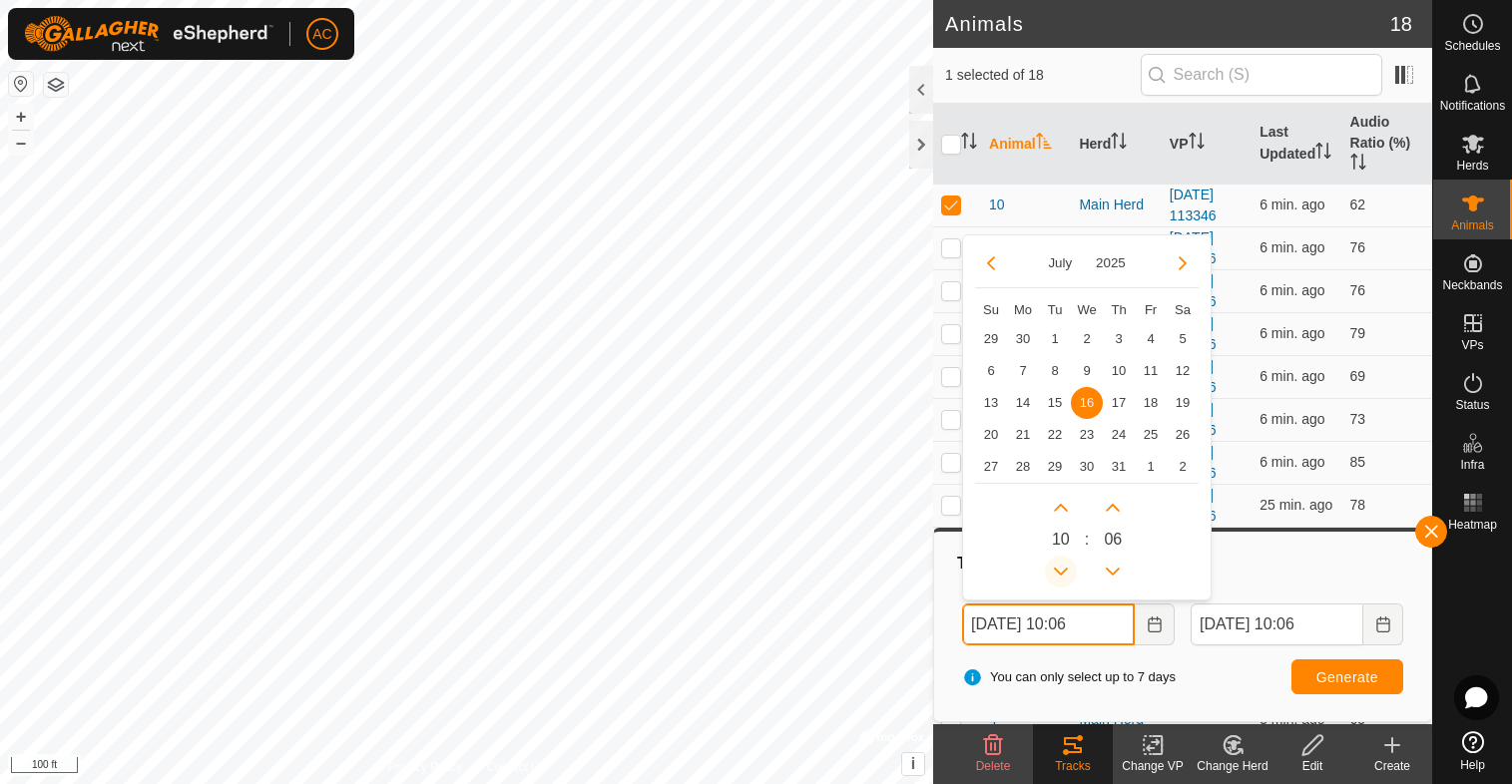 click at bounding box center [1061, 572] 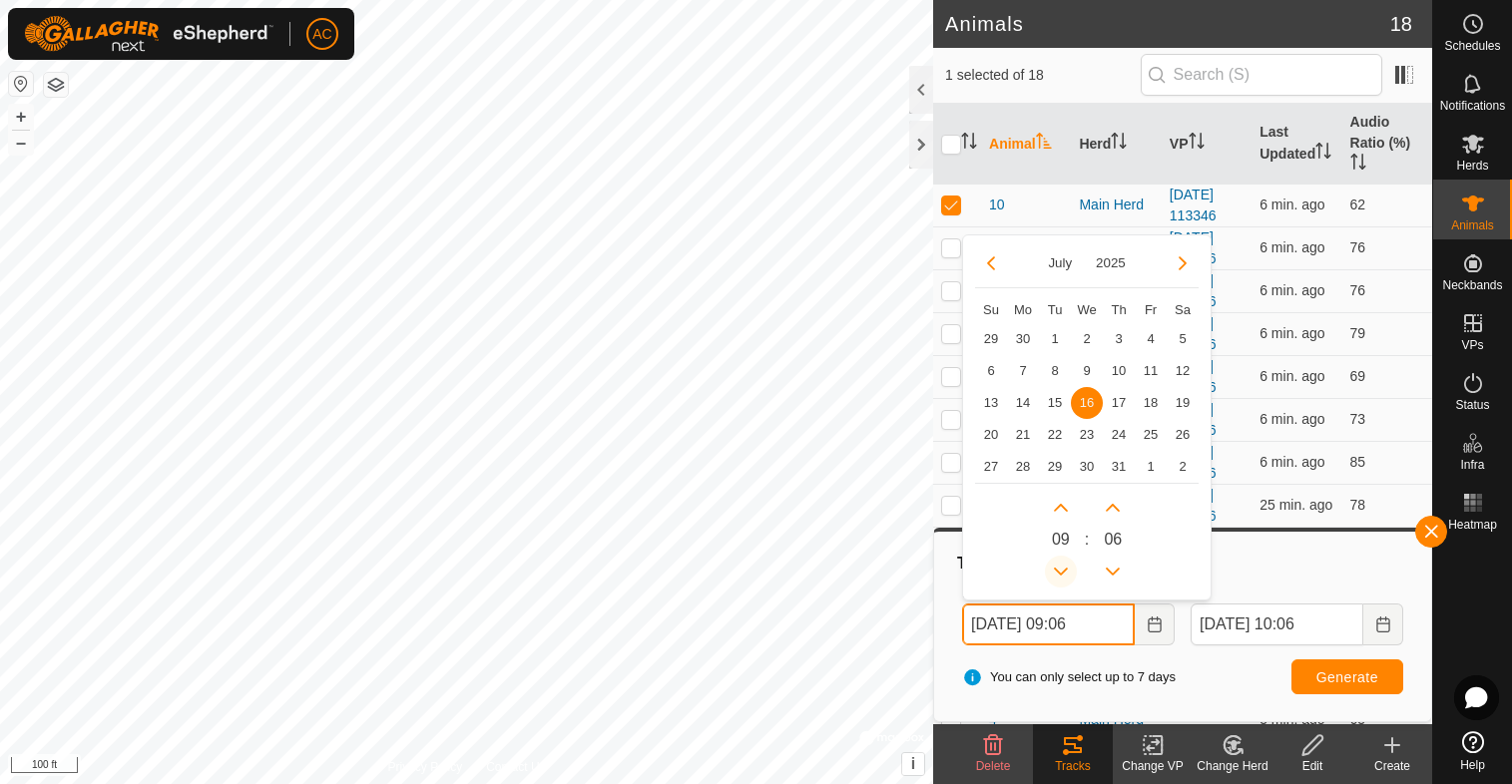 click at bounding box center (1064, 573) 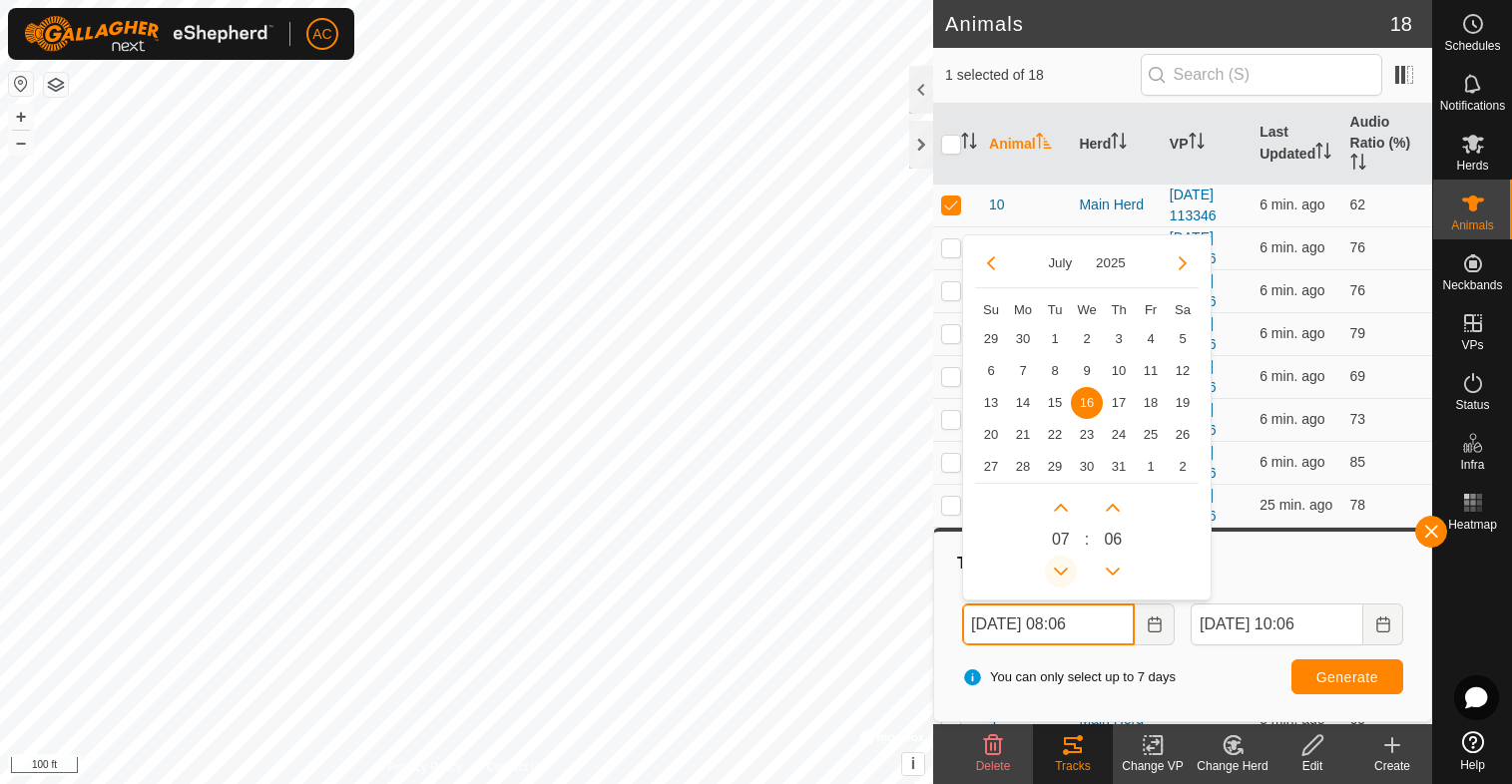 click at bounding box center (1061, 572) 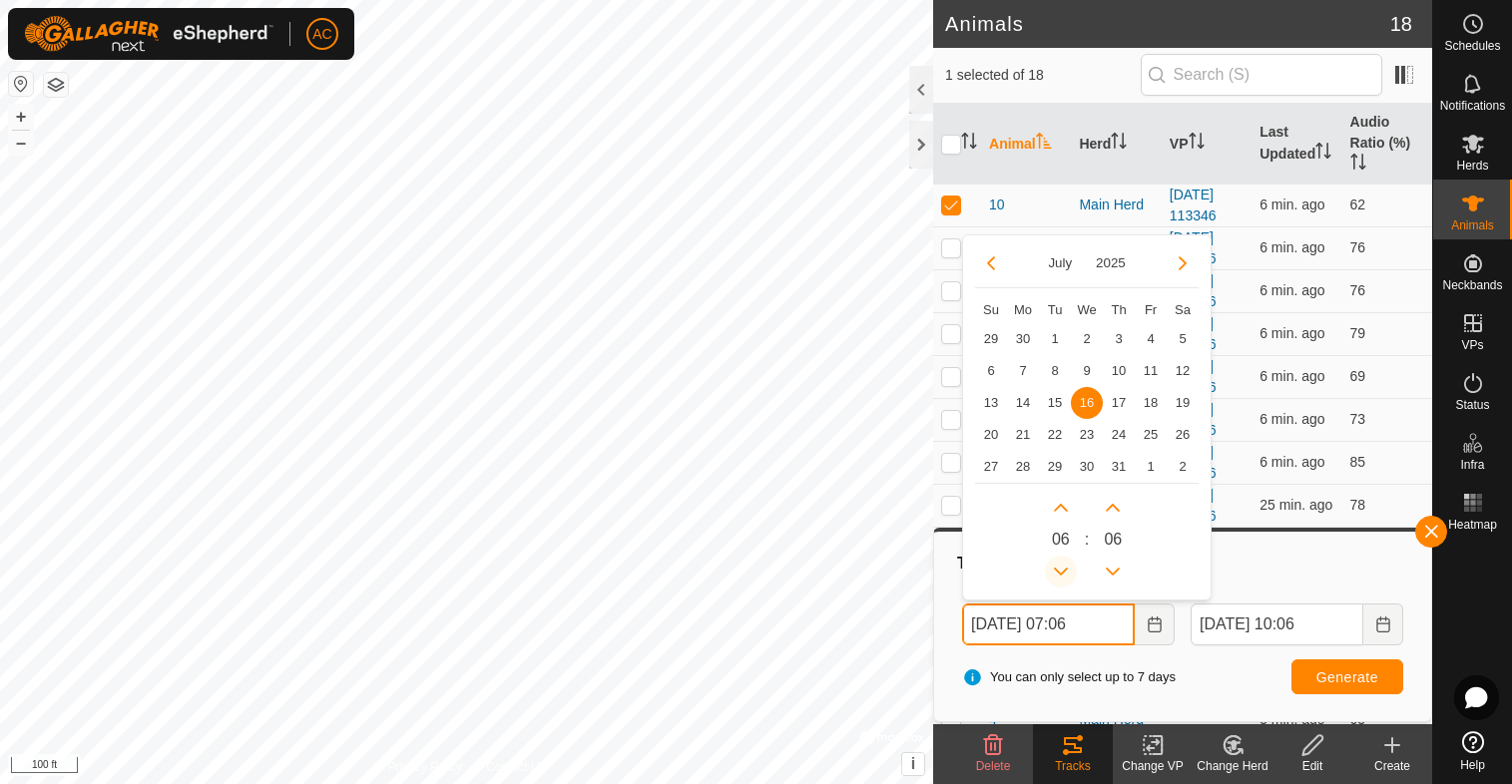 click 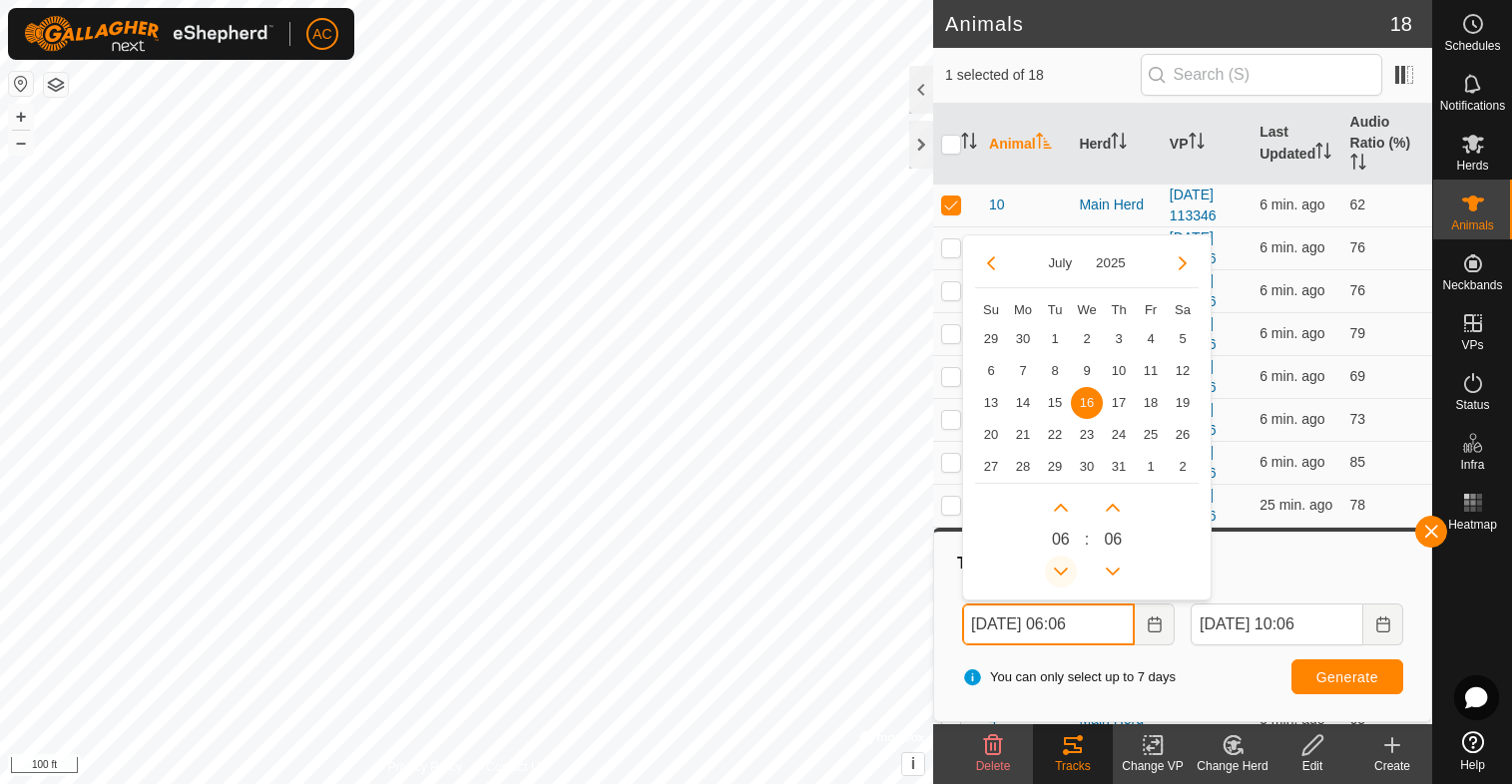 click at bounding box center [1061, 572] 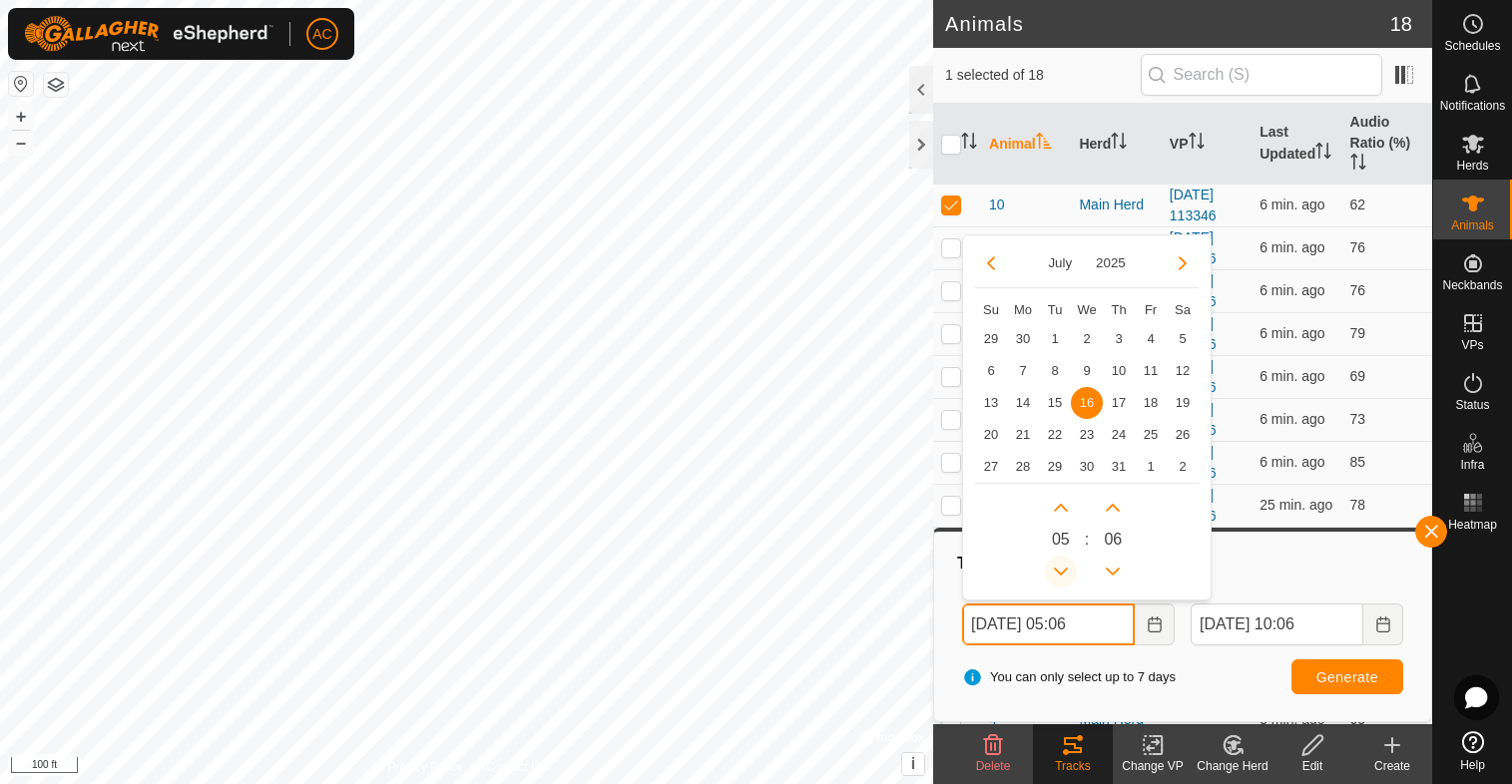 click at bounding box center (1064, 573) 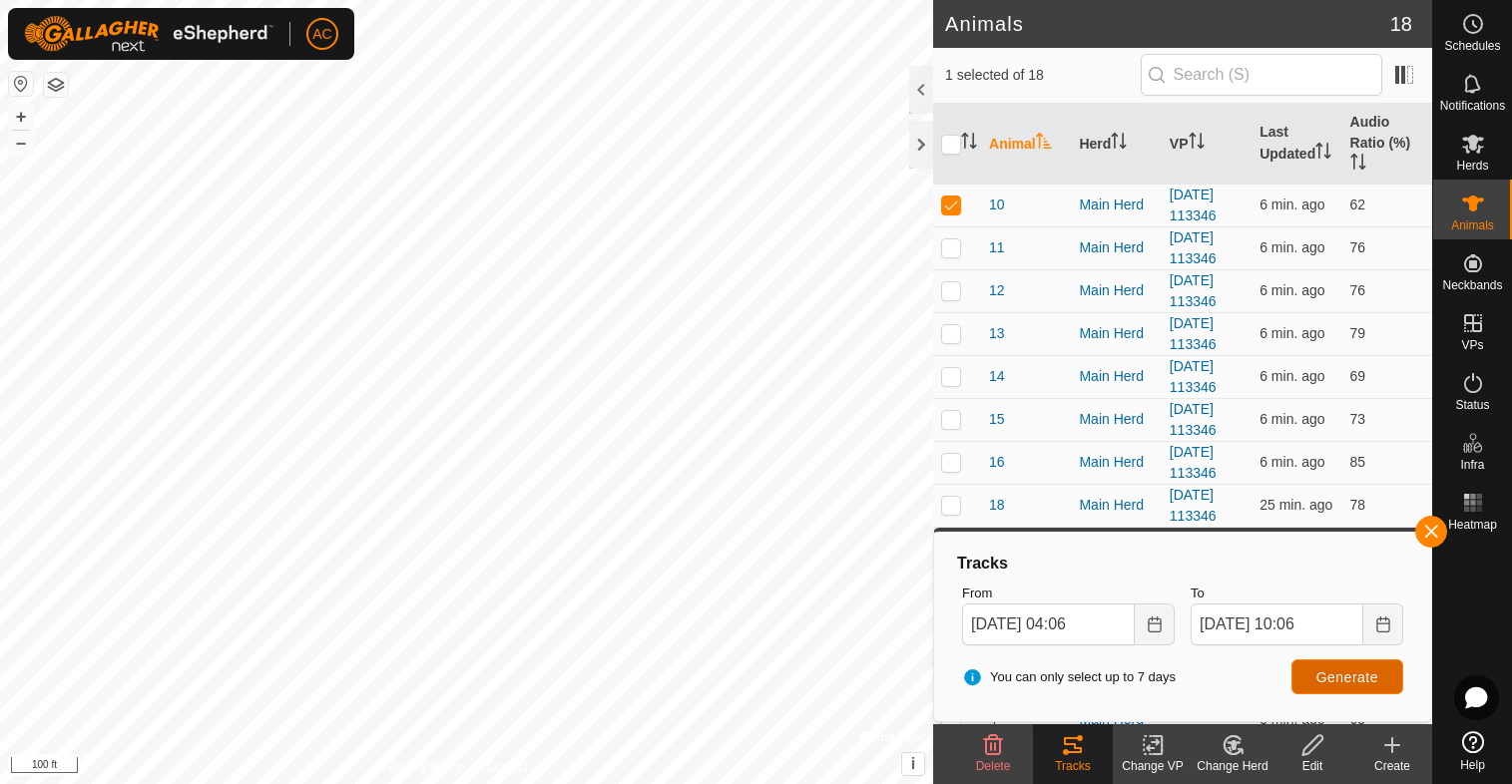 click on "Generate" at bounding box center (1347, 677) 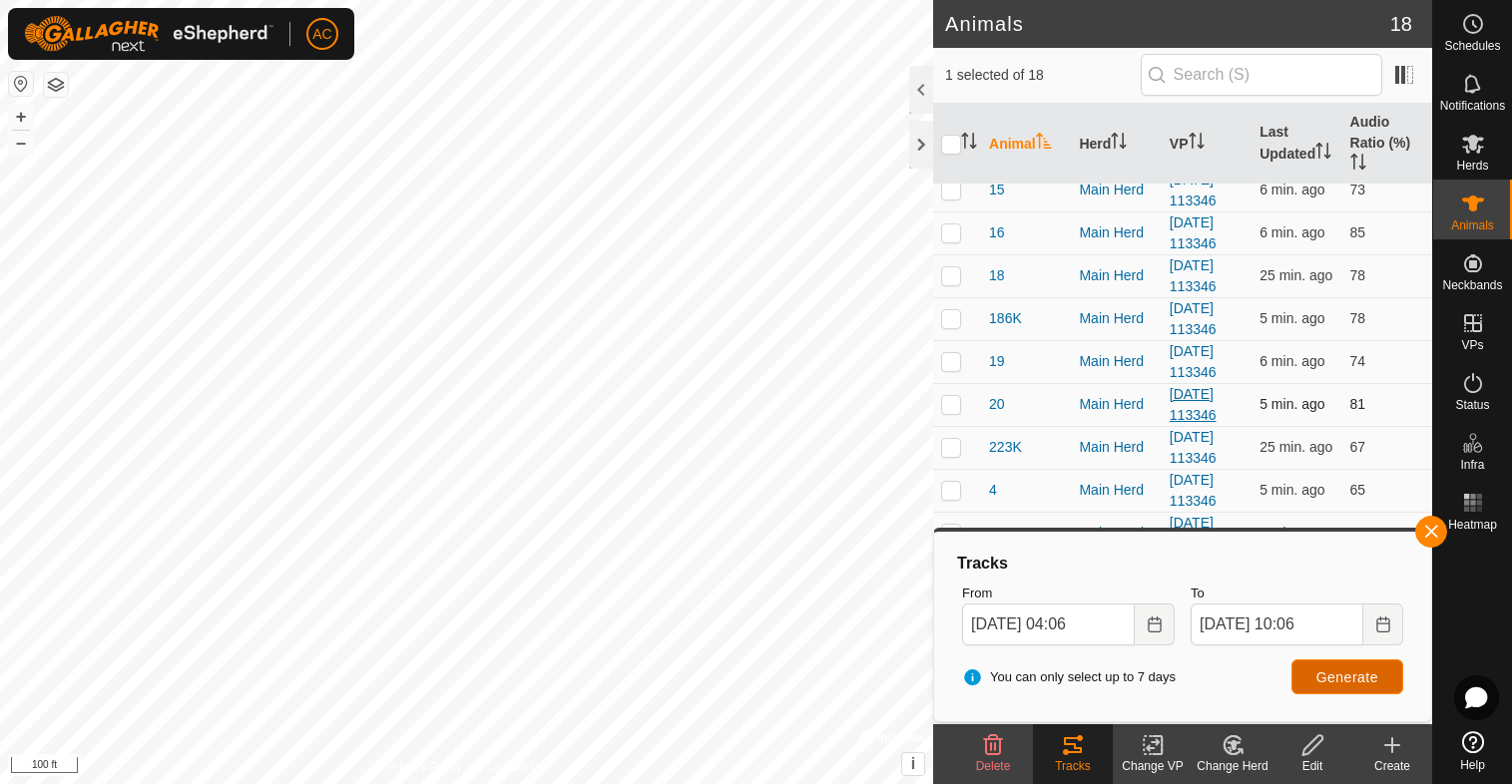 scroll, scrollTop: 232, scrollLeft: 0, axis: vertical 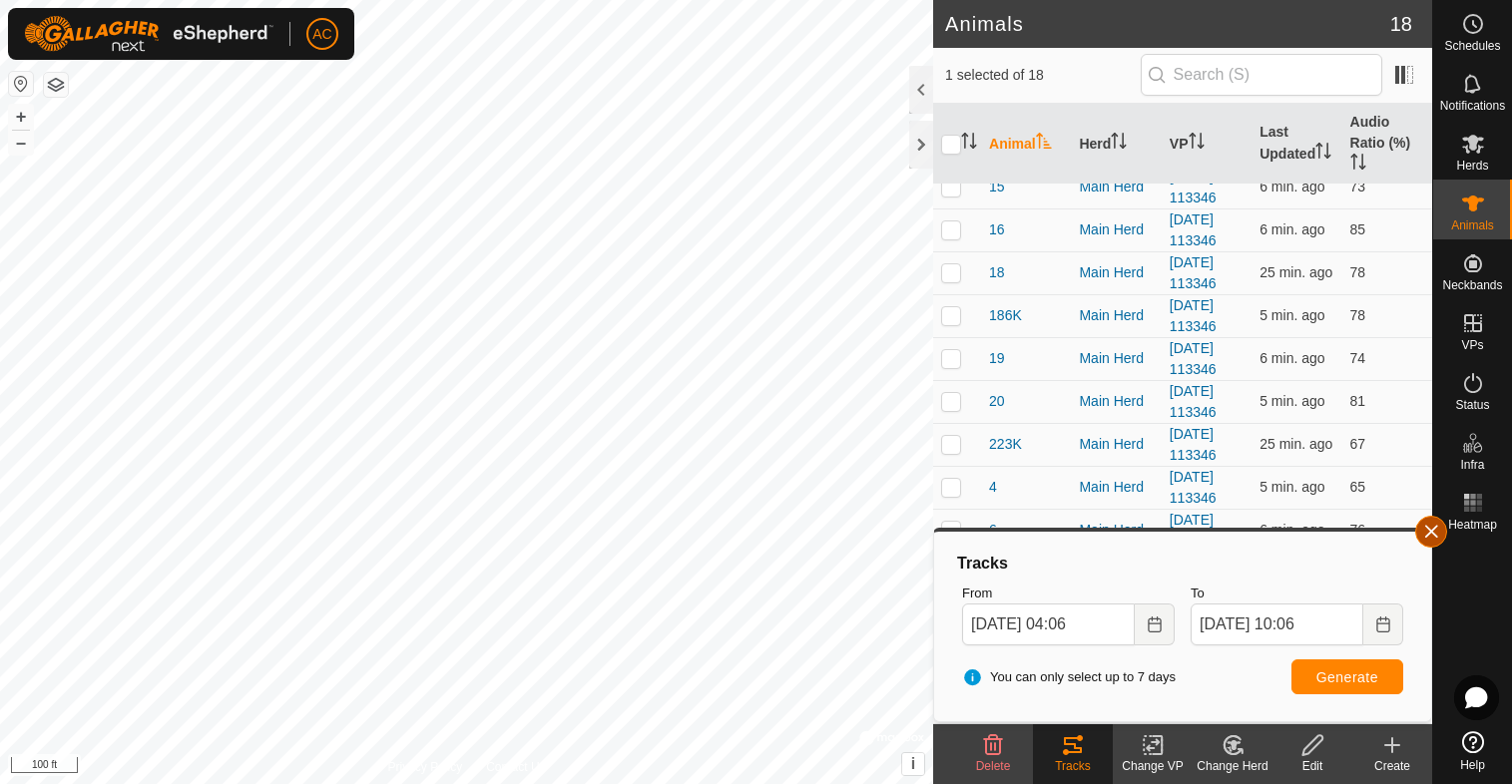 click at bounding box center (1431, 532) 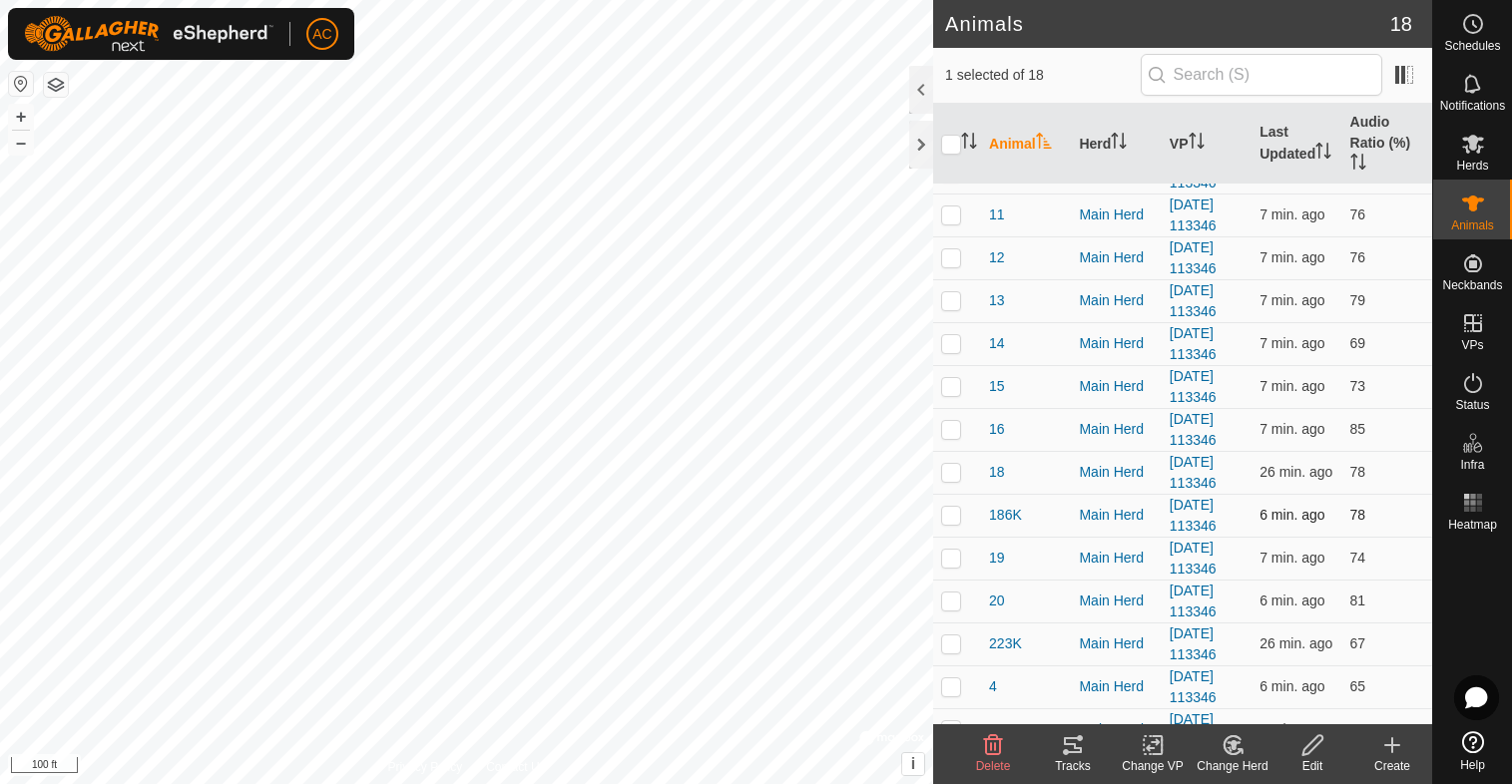 scroll, scrollTop: 0, scrollLeft: 0, axis: both 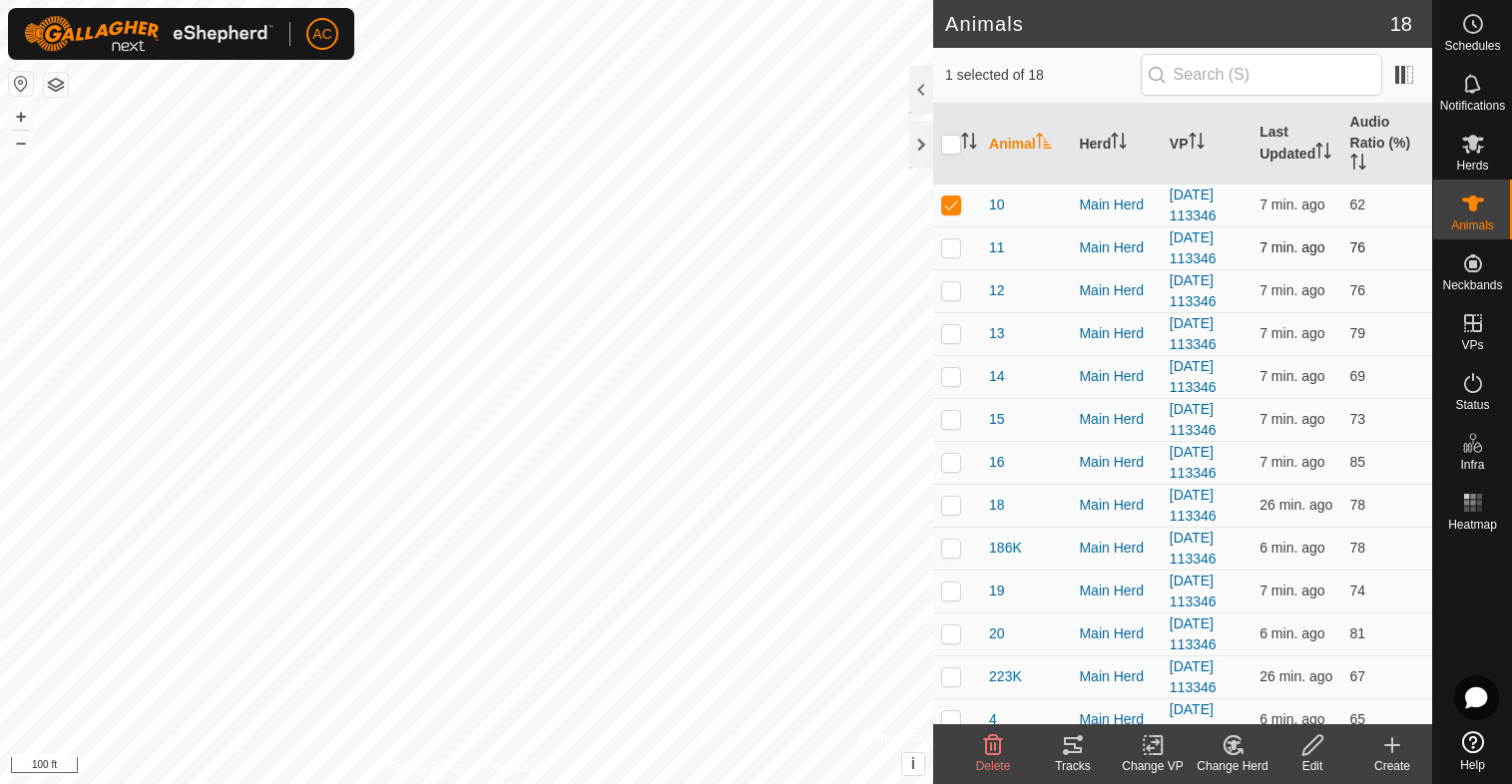 click at bounding box center (951, 247) 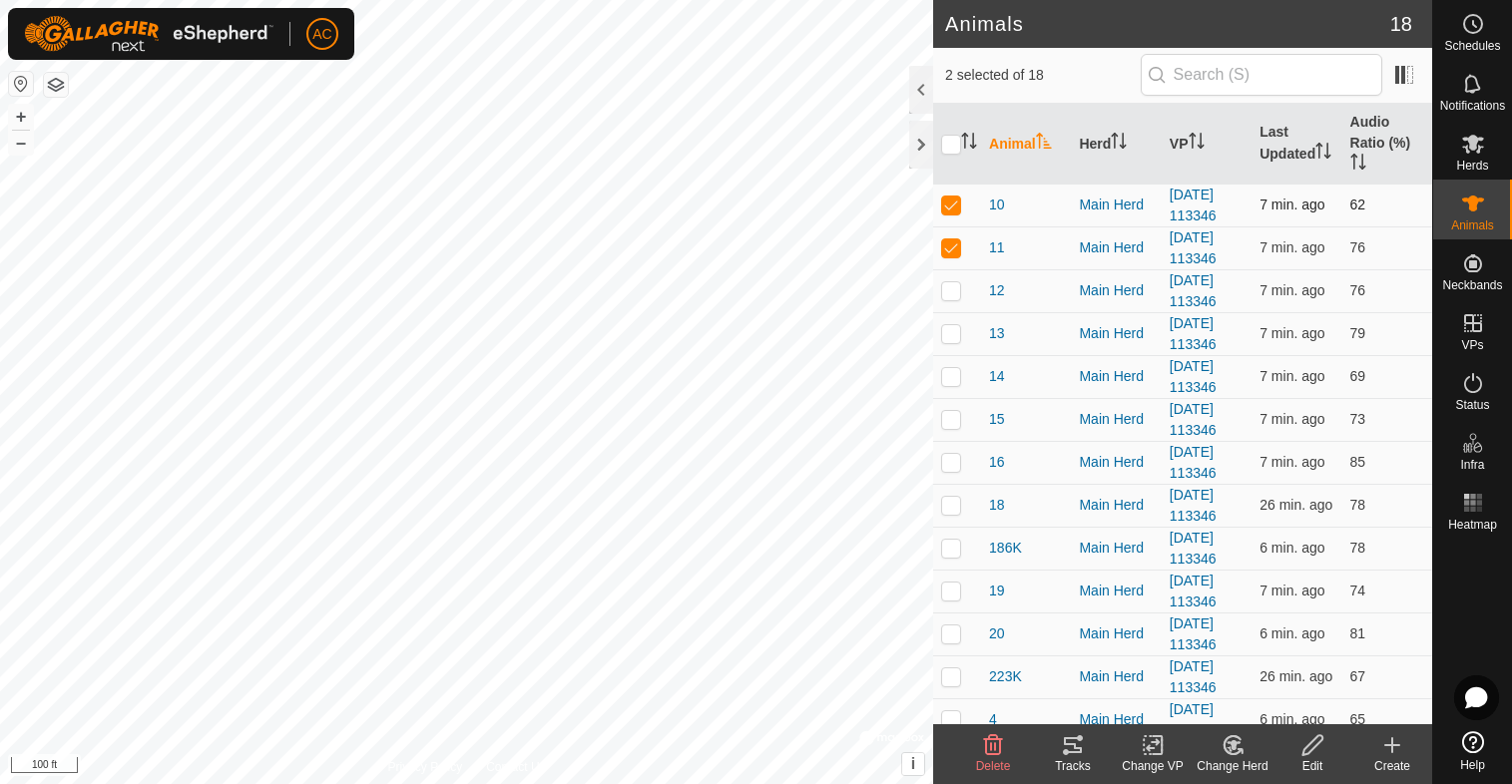 click at bounding box center (951, 204) 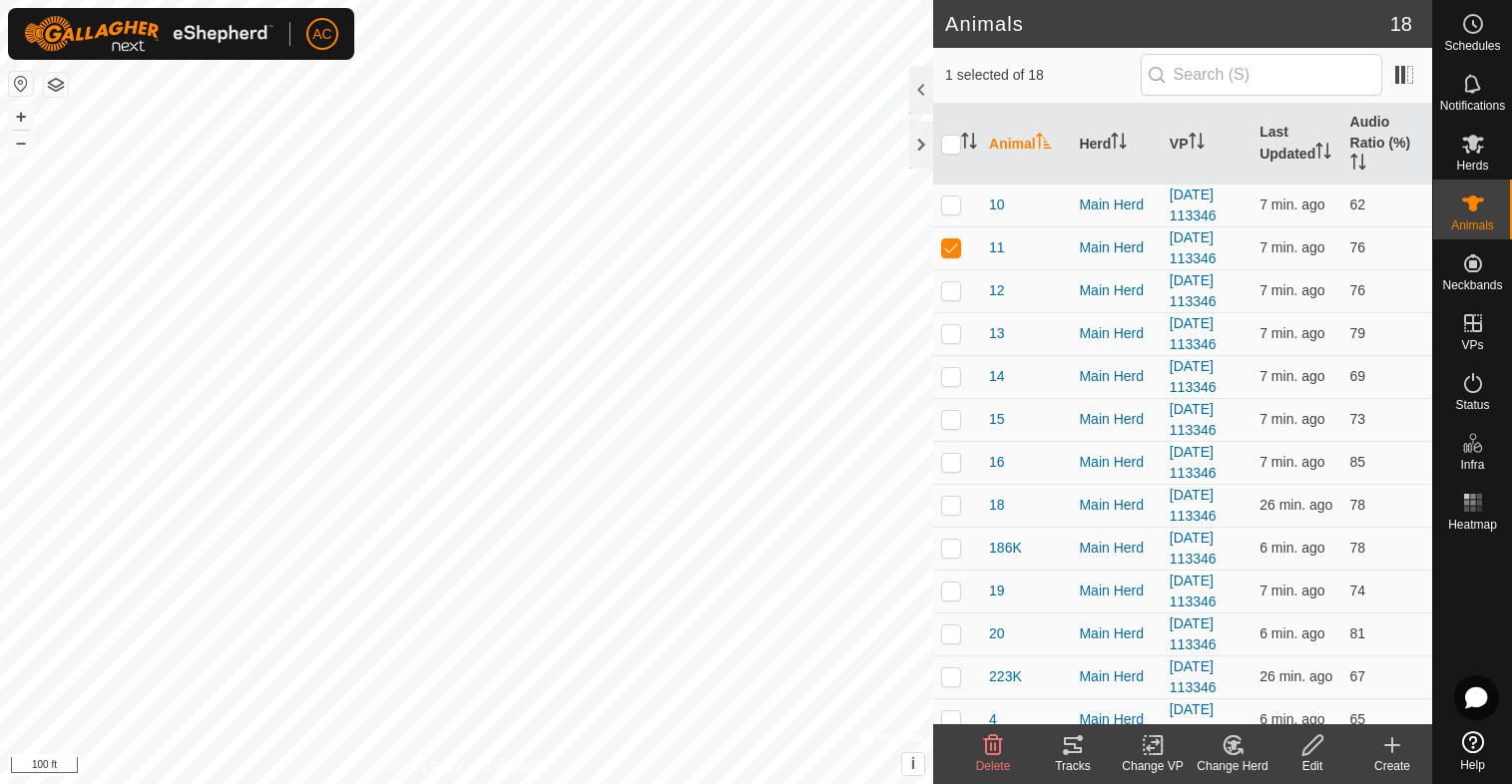 click 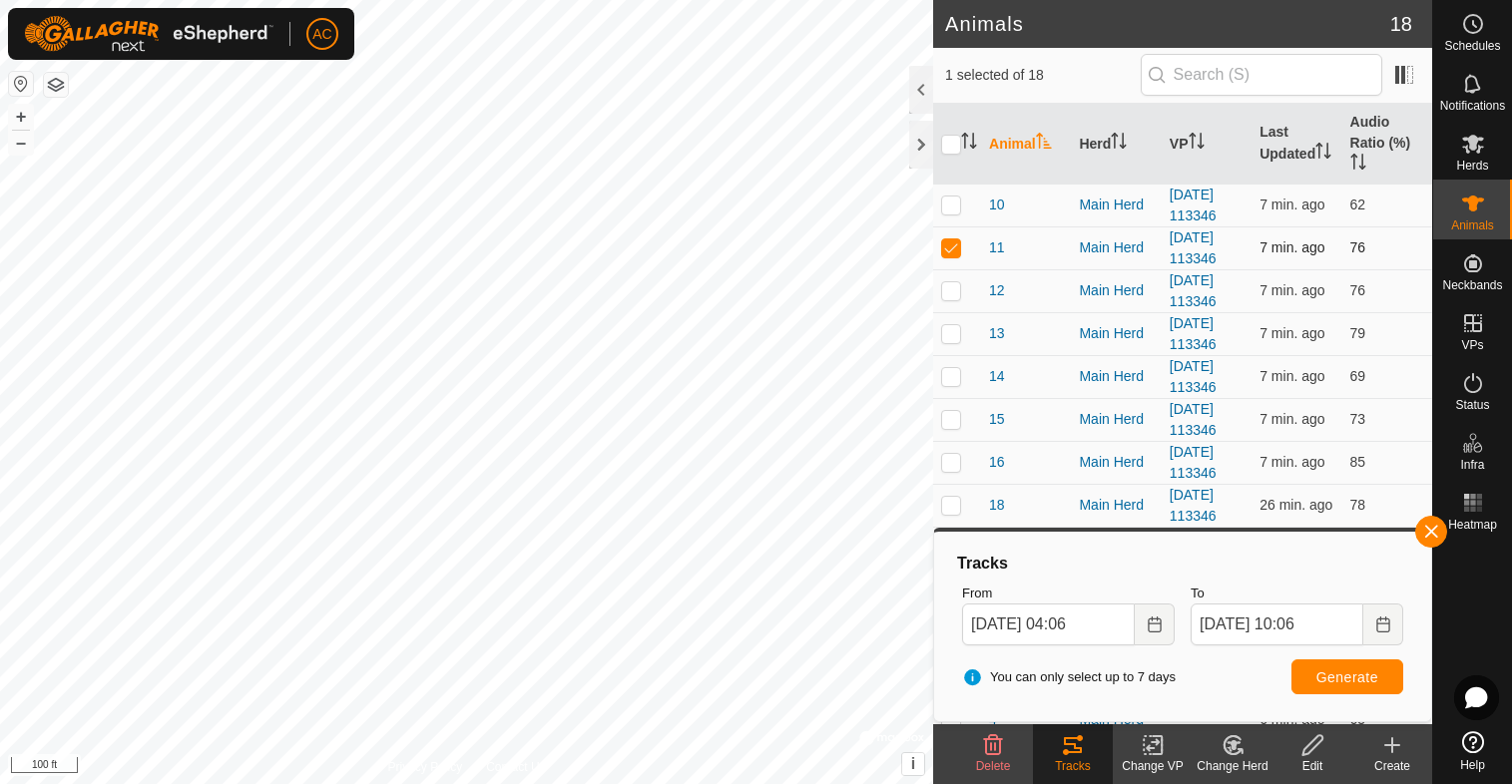 click at bounding box center (951, 247) 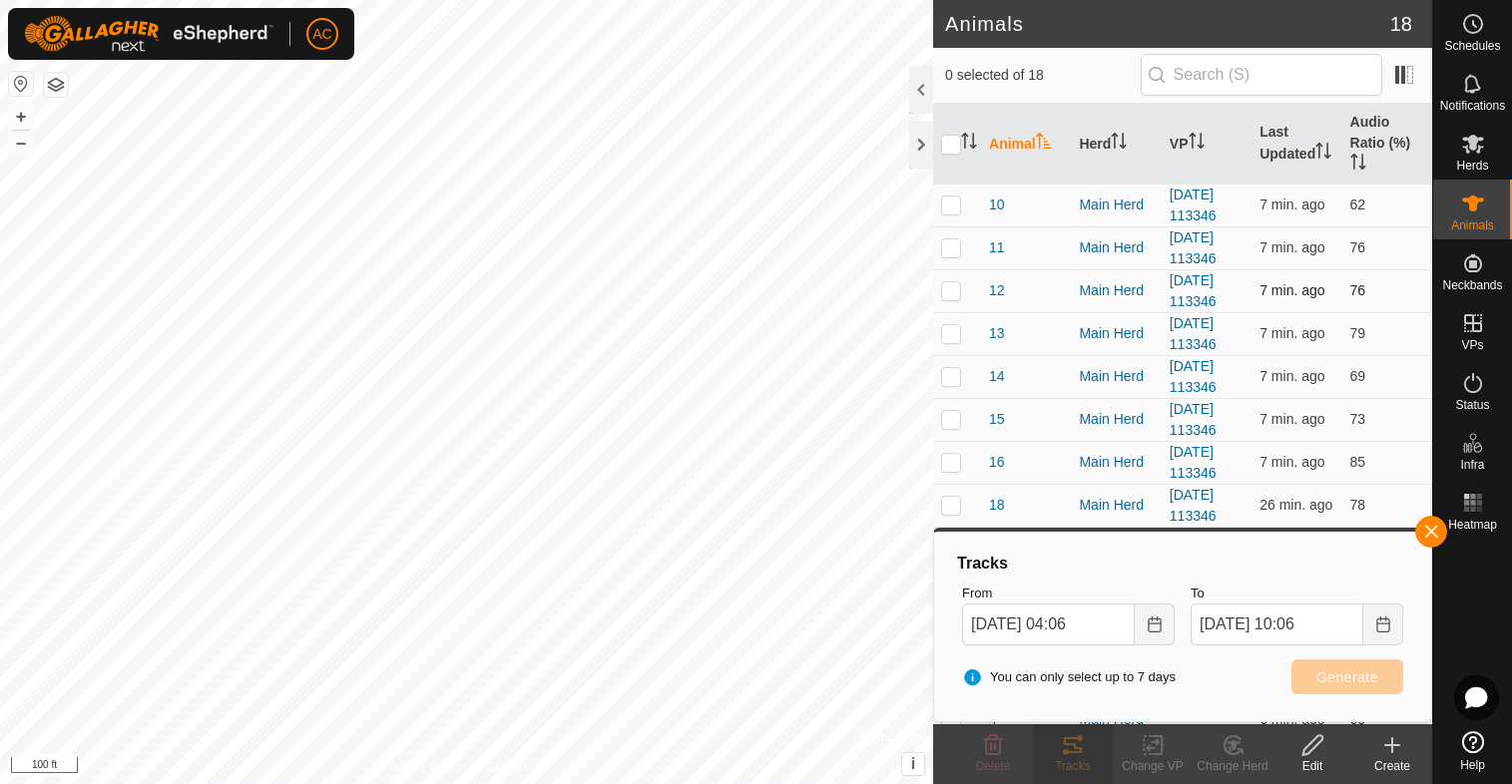 click at bounding box center [951, 290] 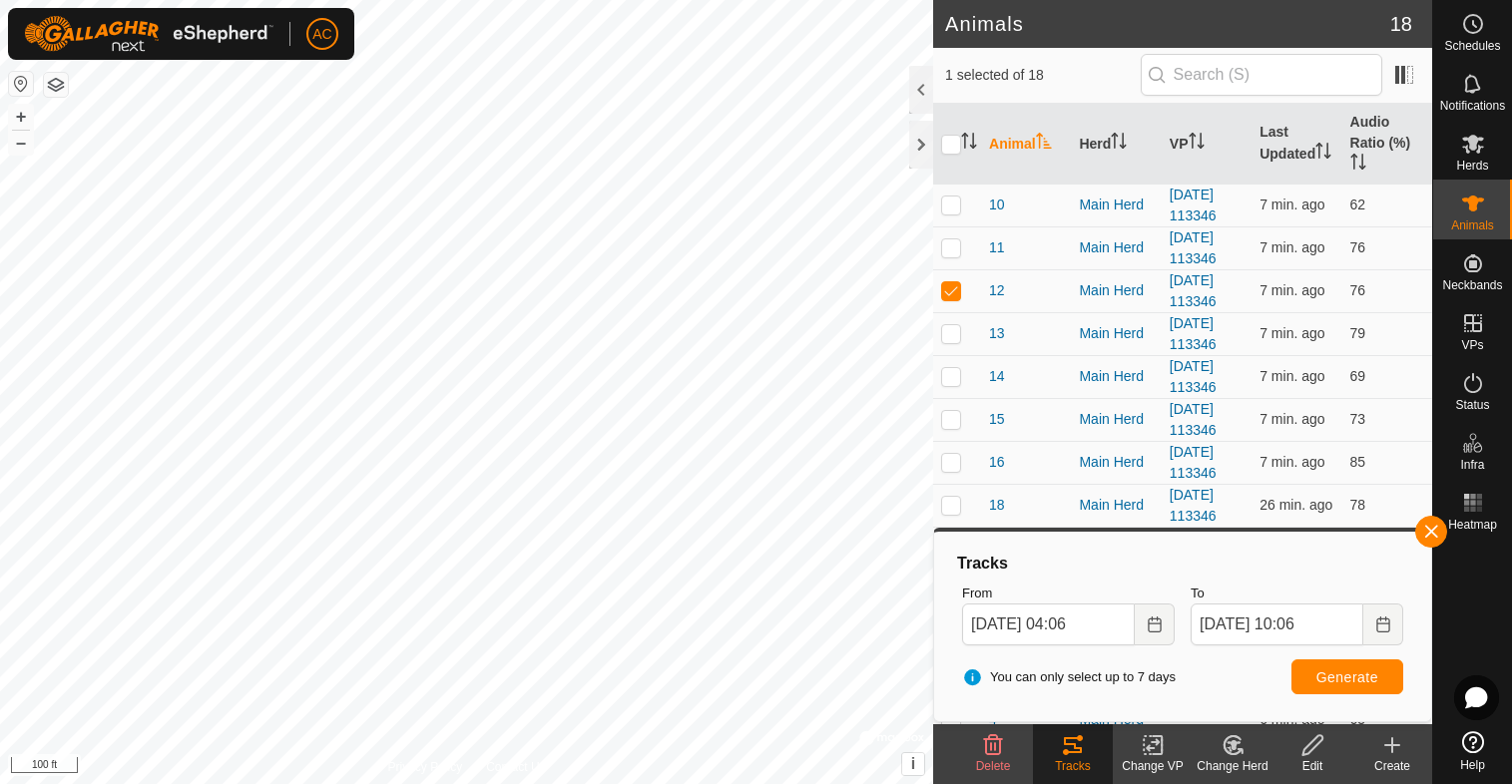 click 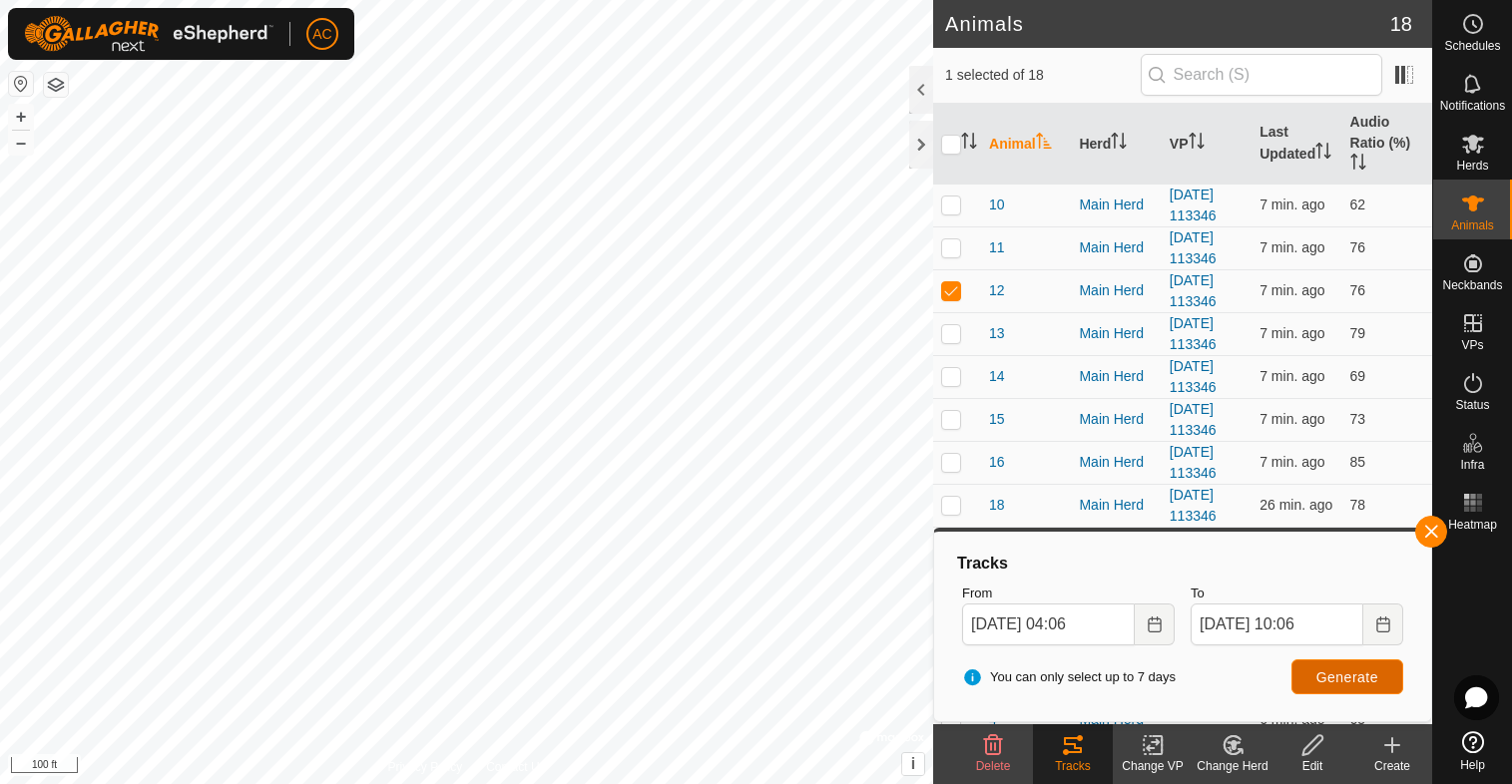 click on "Generate" at bounding box center (1347, 677) 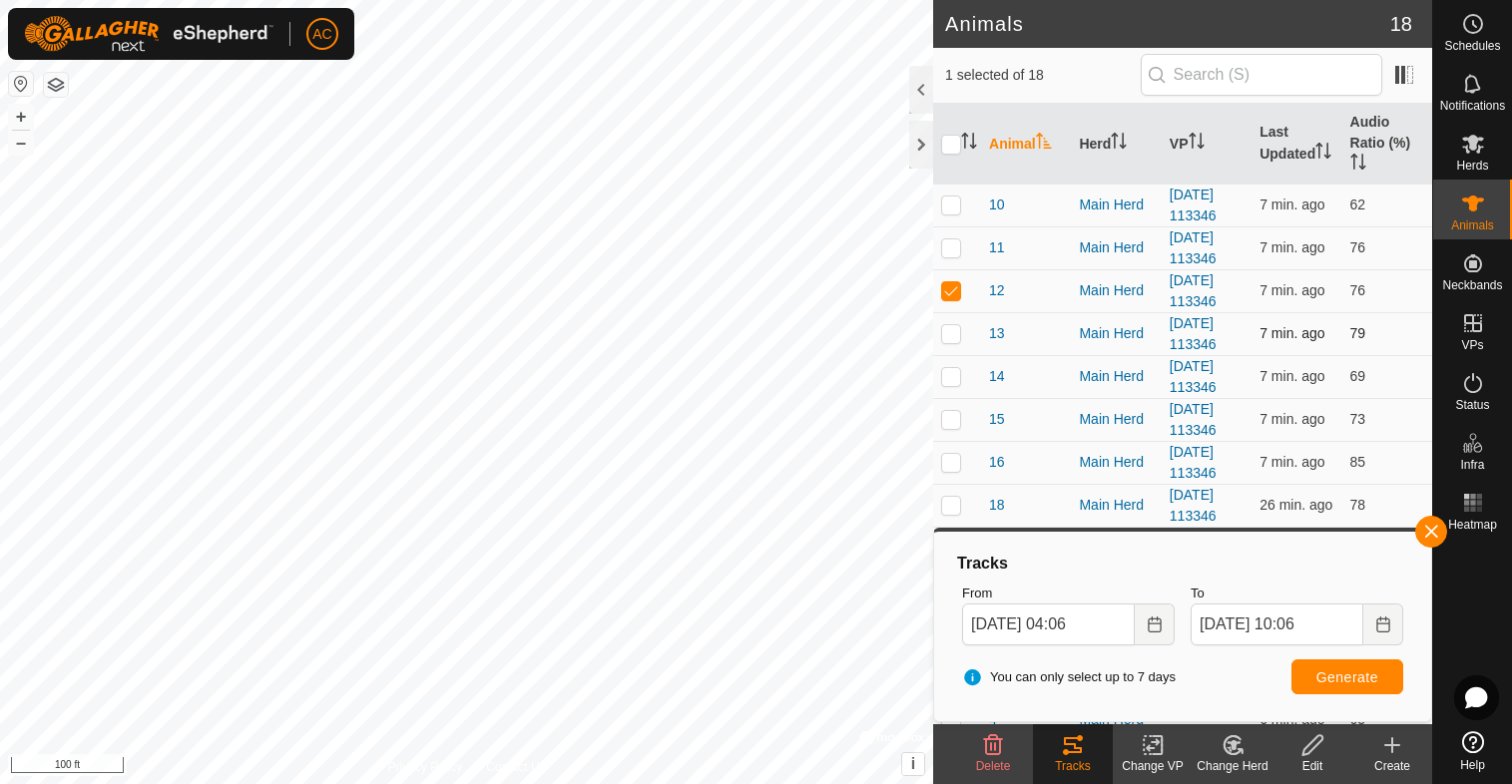 click at bounding box center [951, 333] 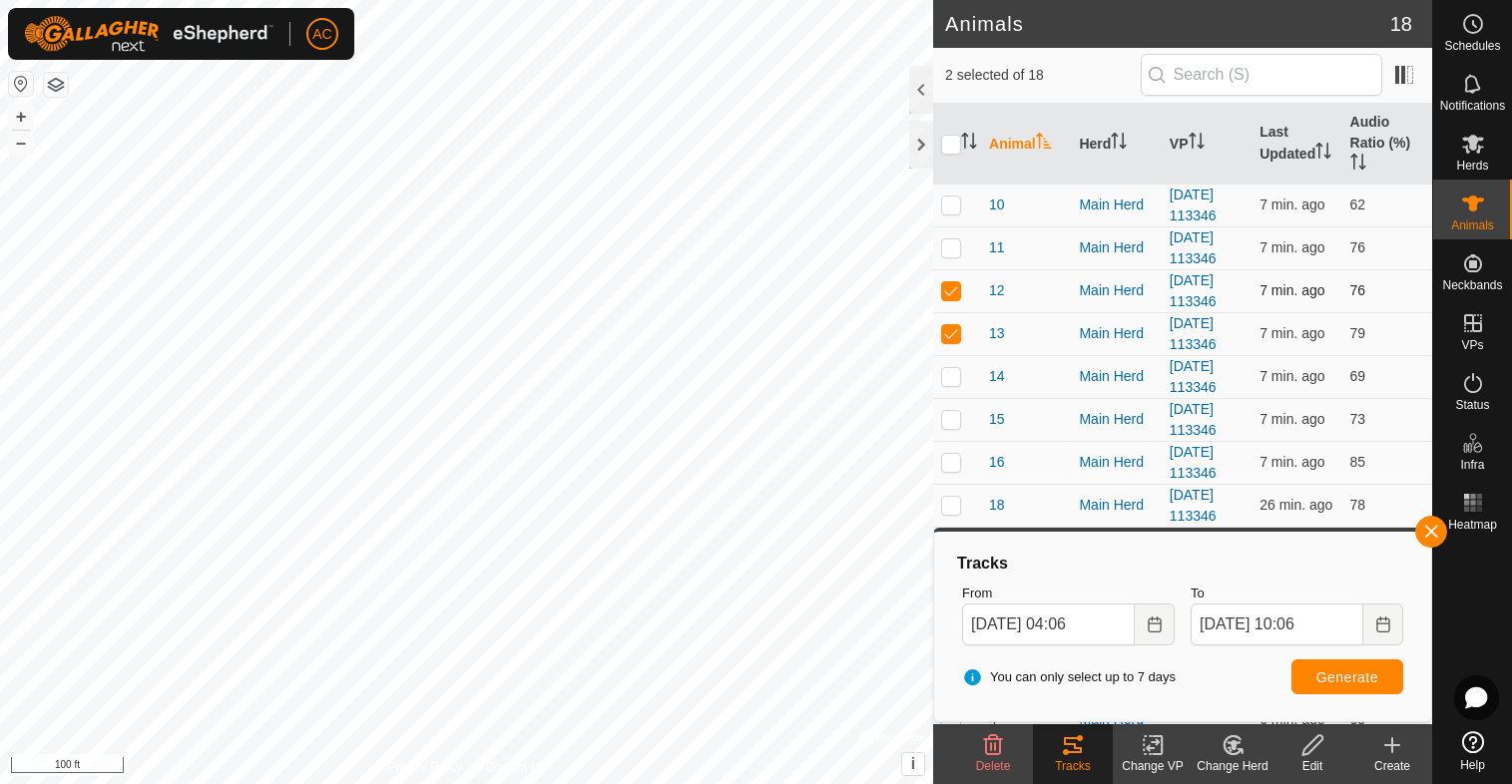 click at bounding box center [951, 290] 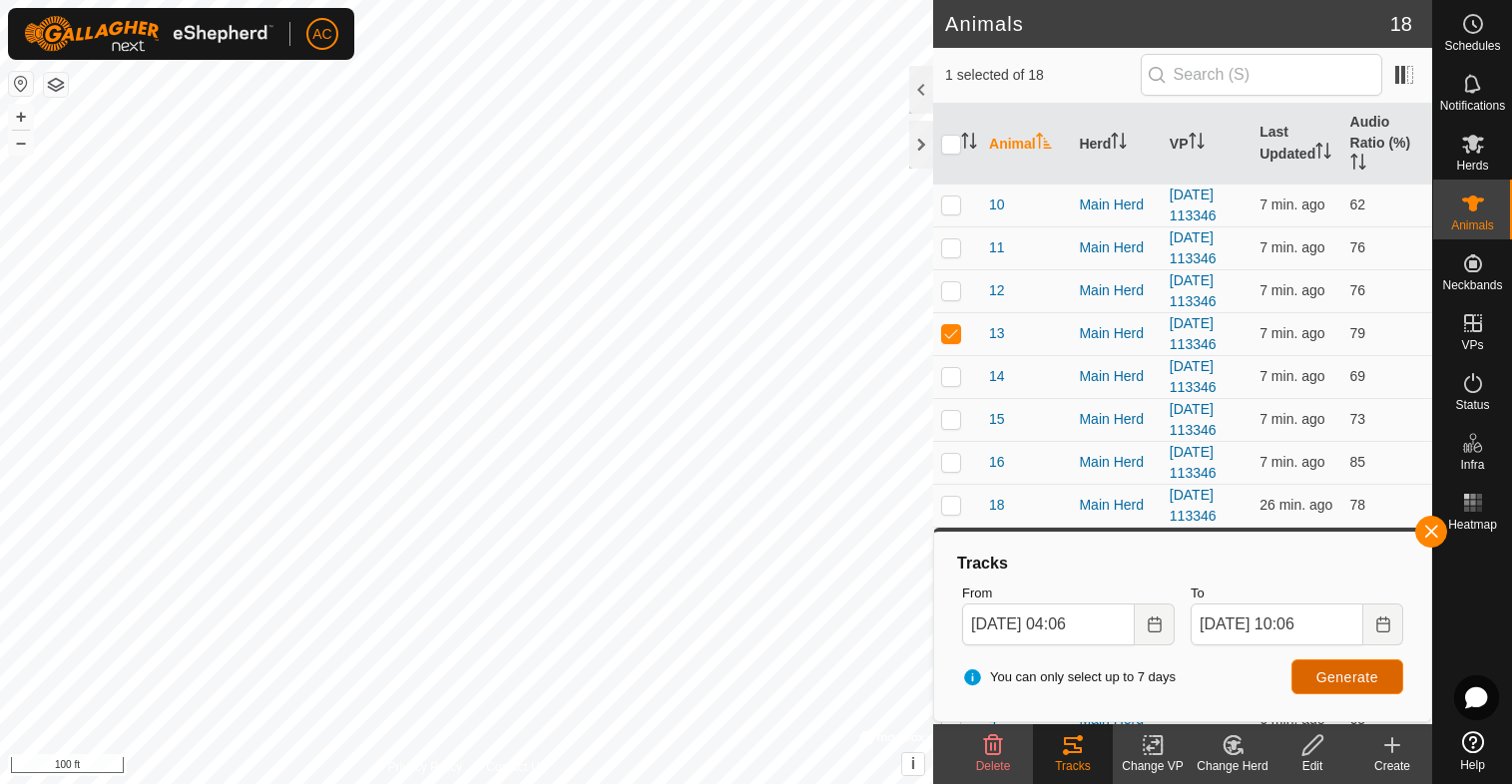 click on "Generate" at bounding box center [1347, 677] 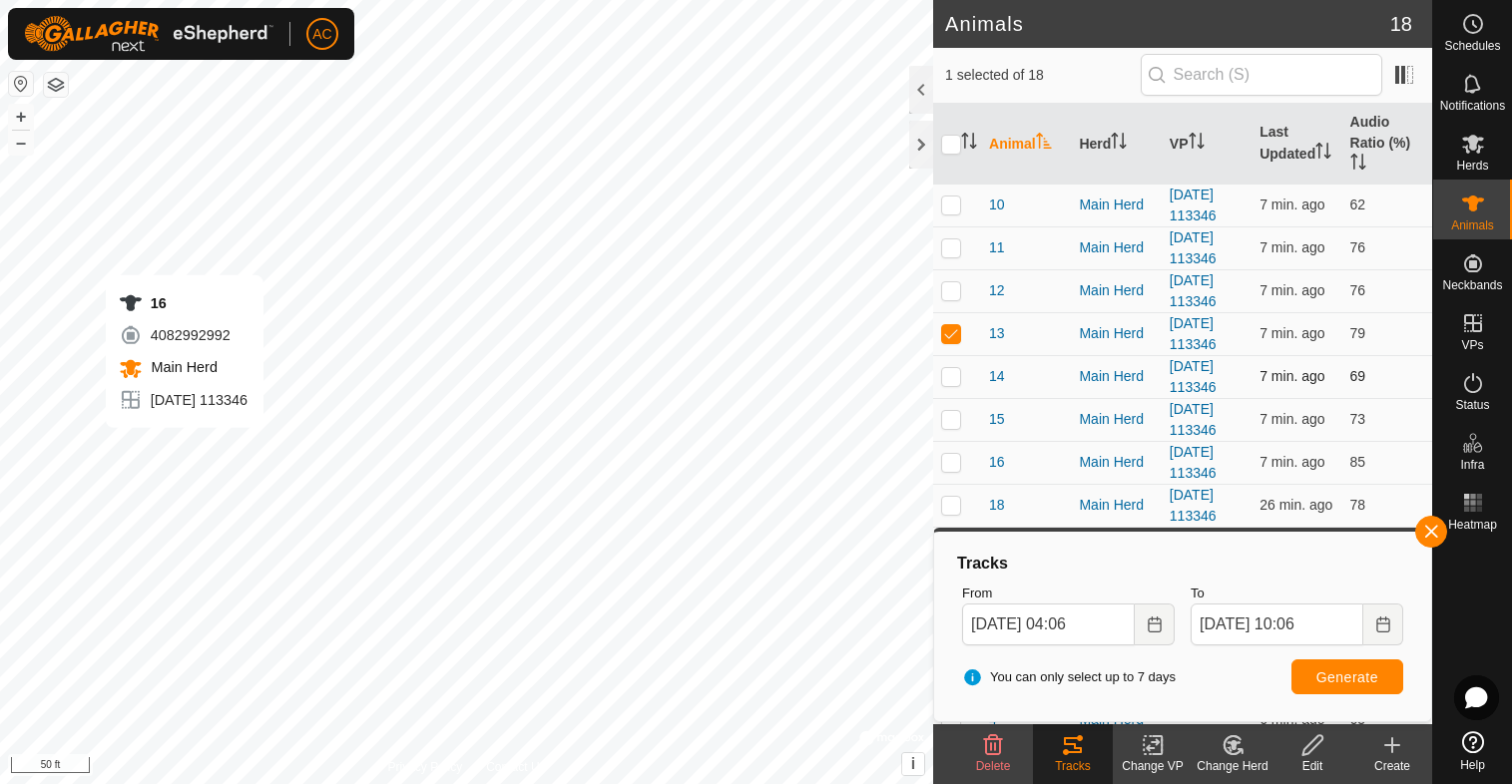 checkbox on "false" 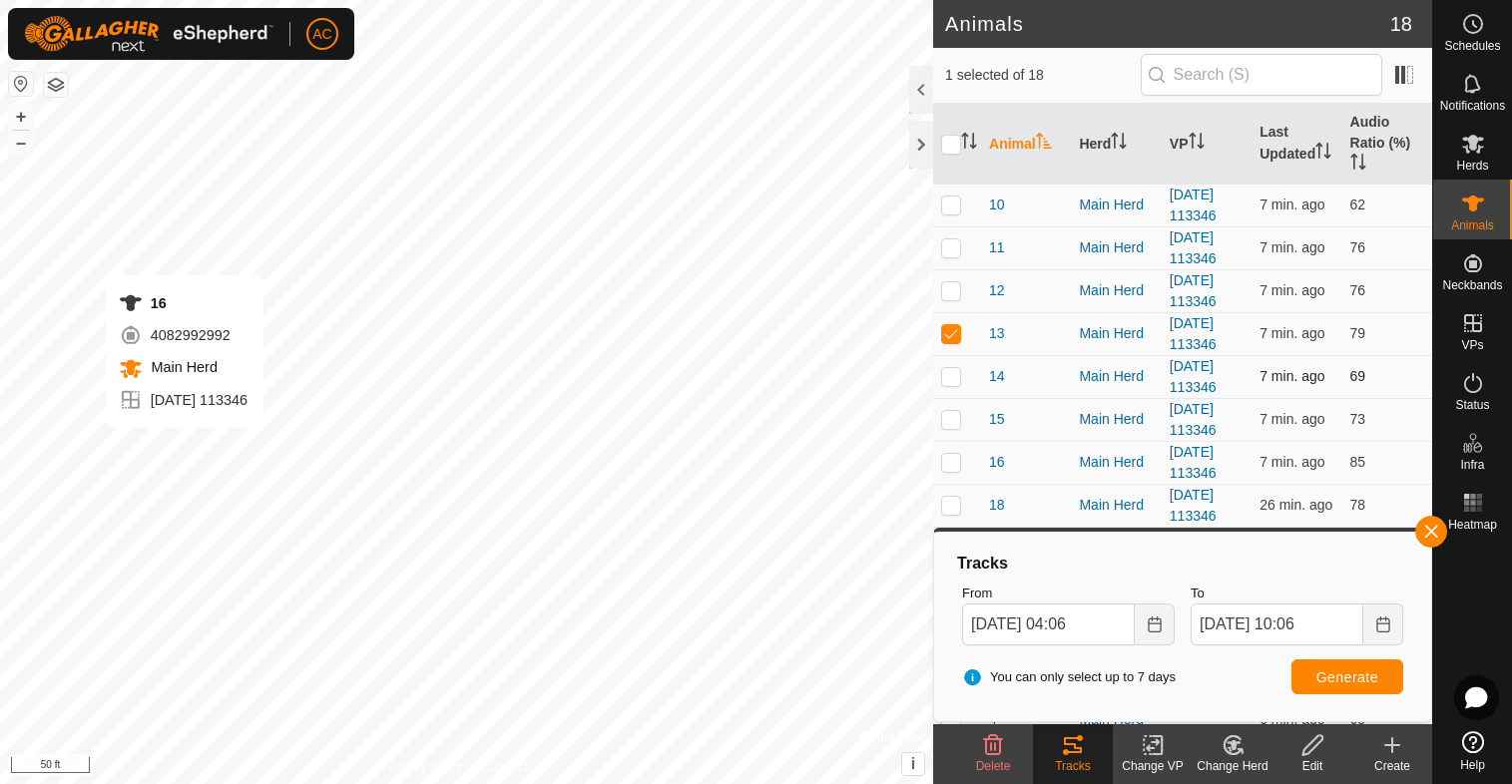 checkbox on "true" 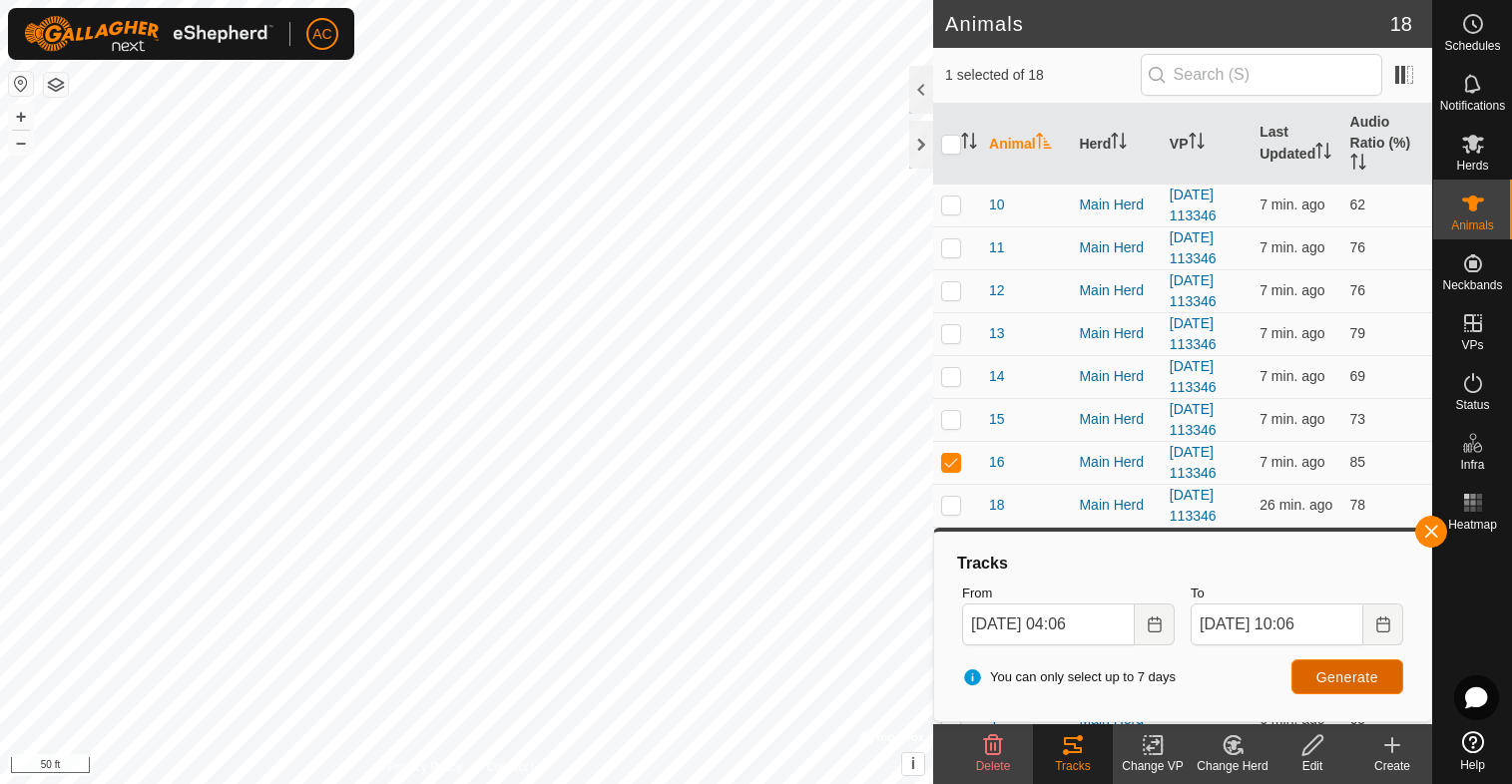 click on "Generate" at bounding box center [1347, 677] 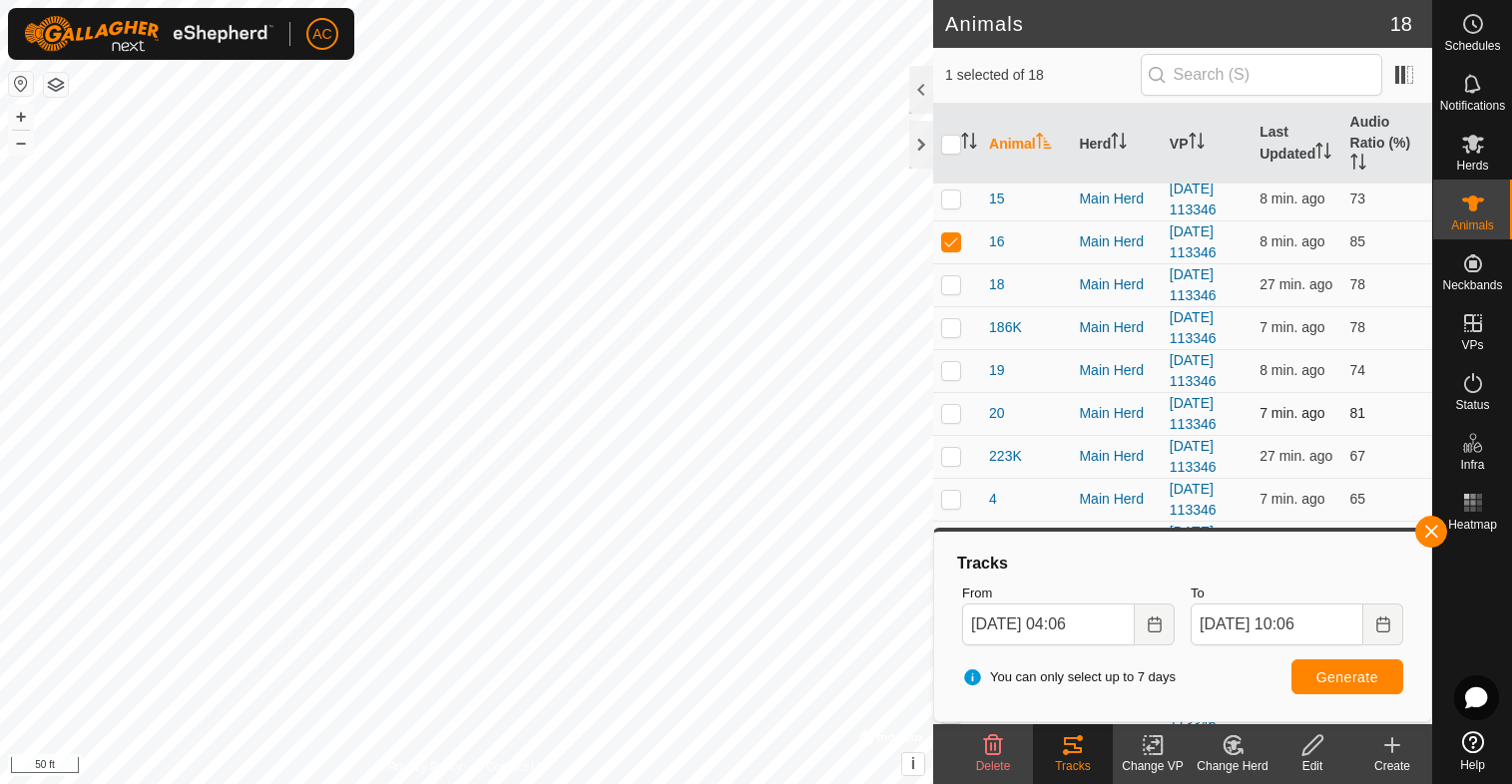 scroll, scrollTop: 232, scrollLeft: 0, axis: vertical 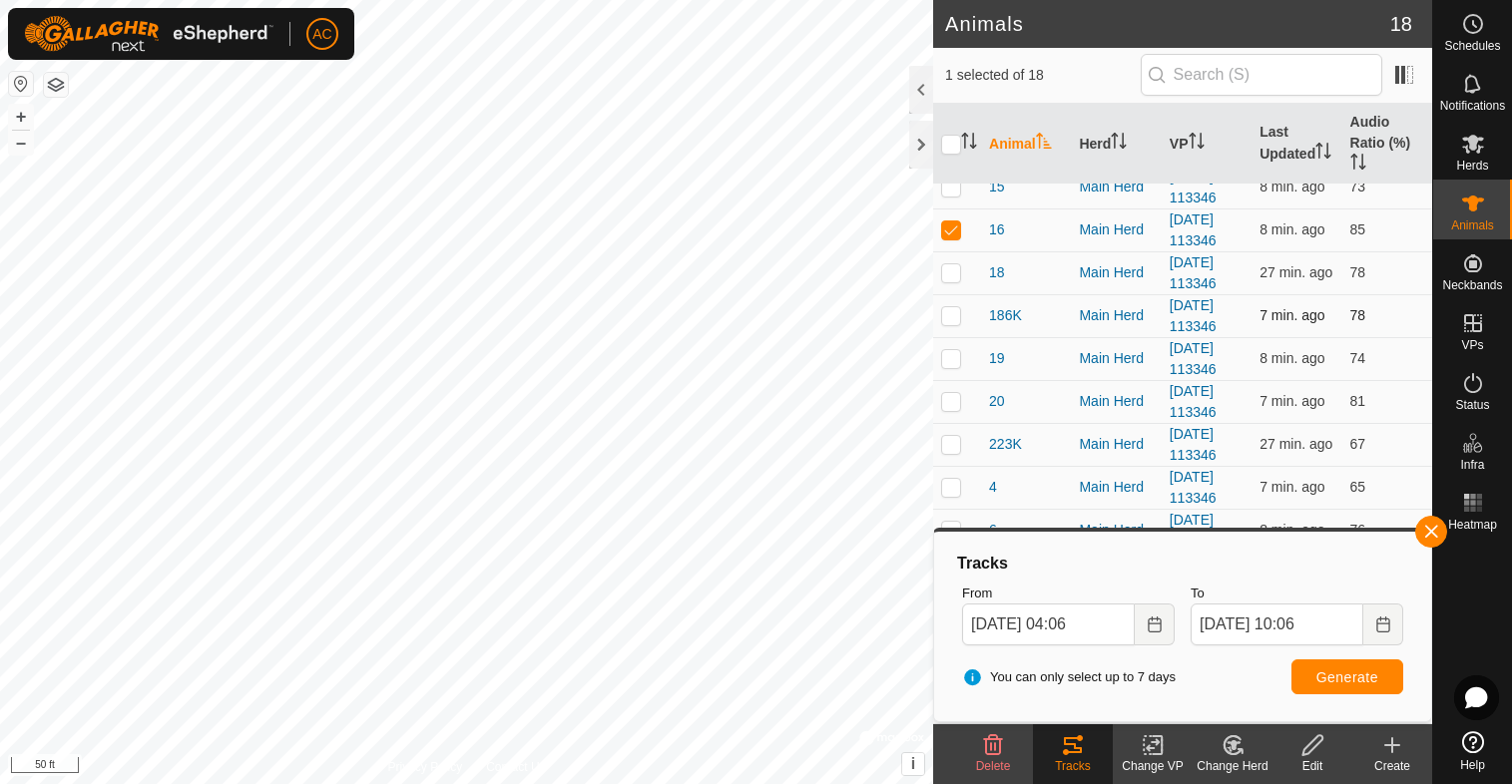 click at bounding box center (951, 315) 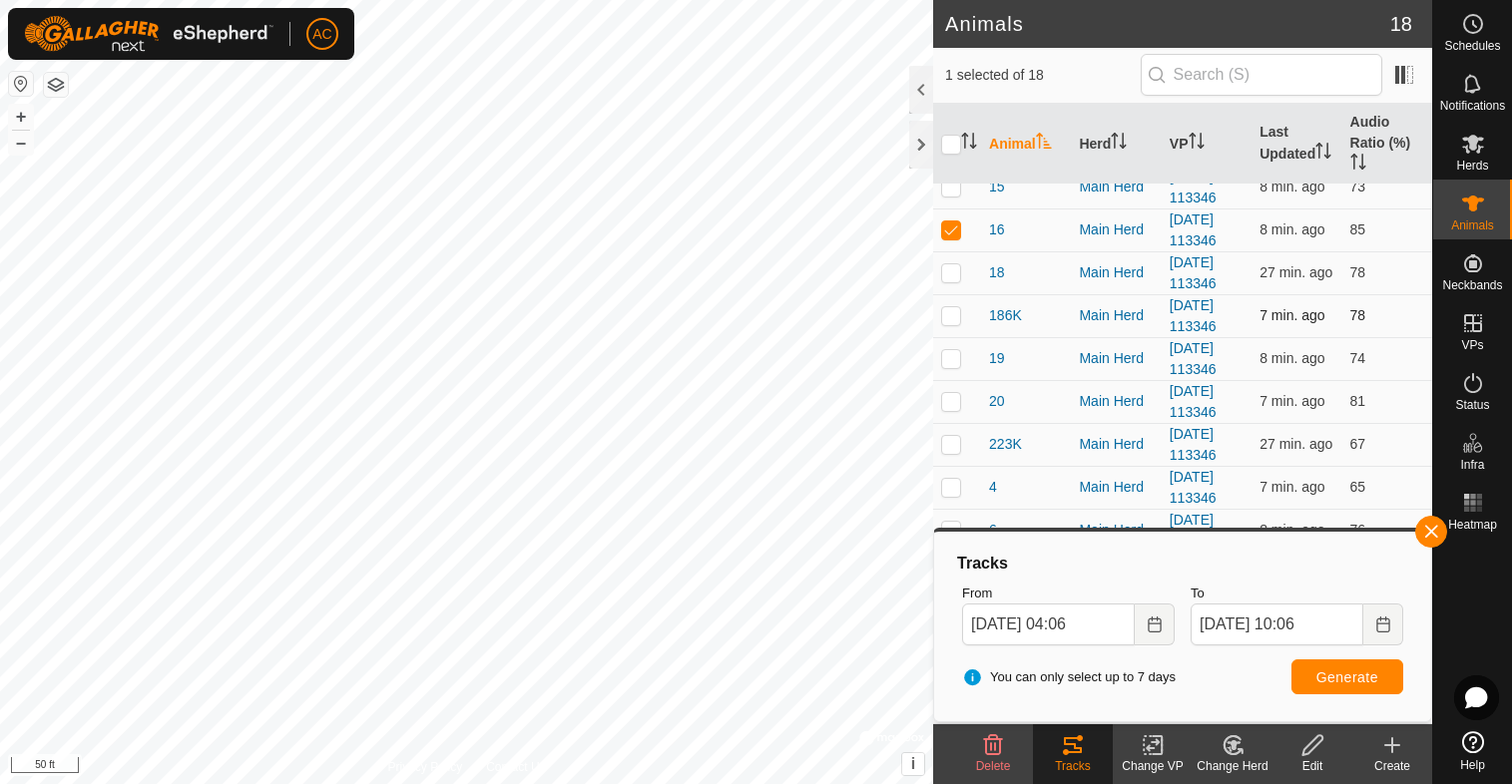 checkbox on "true" 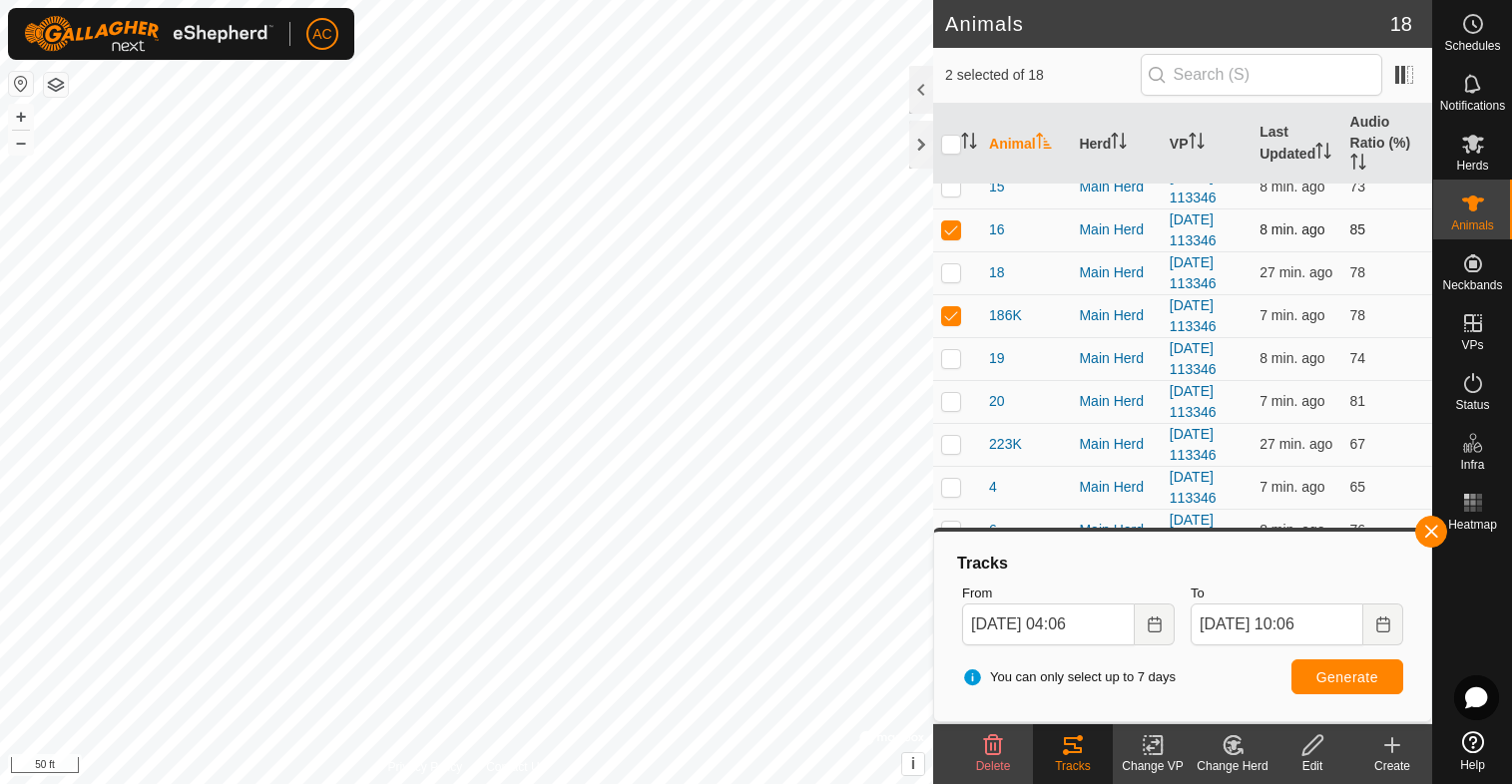 click at bounding box center [951, 229] 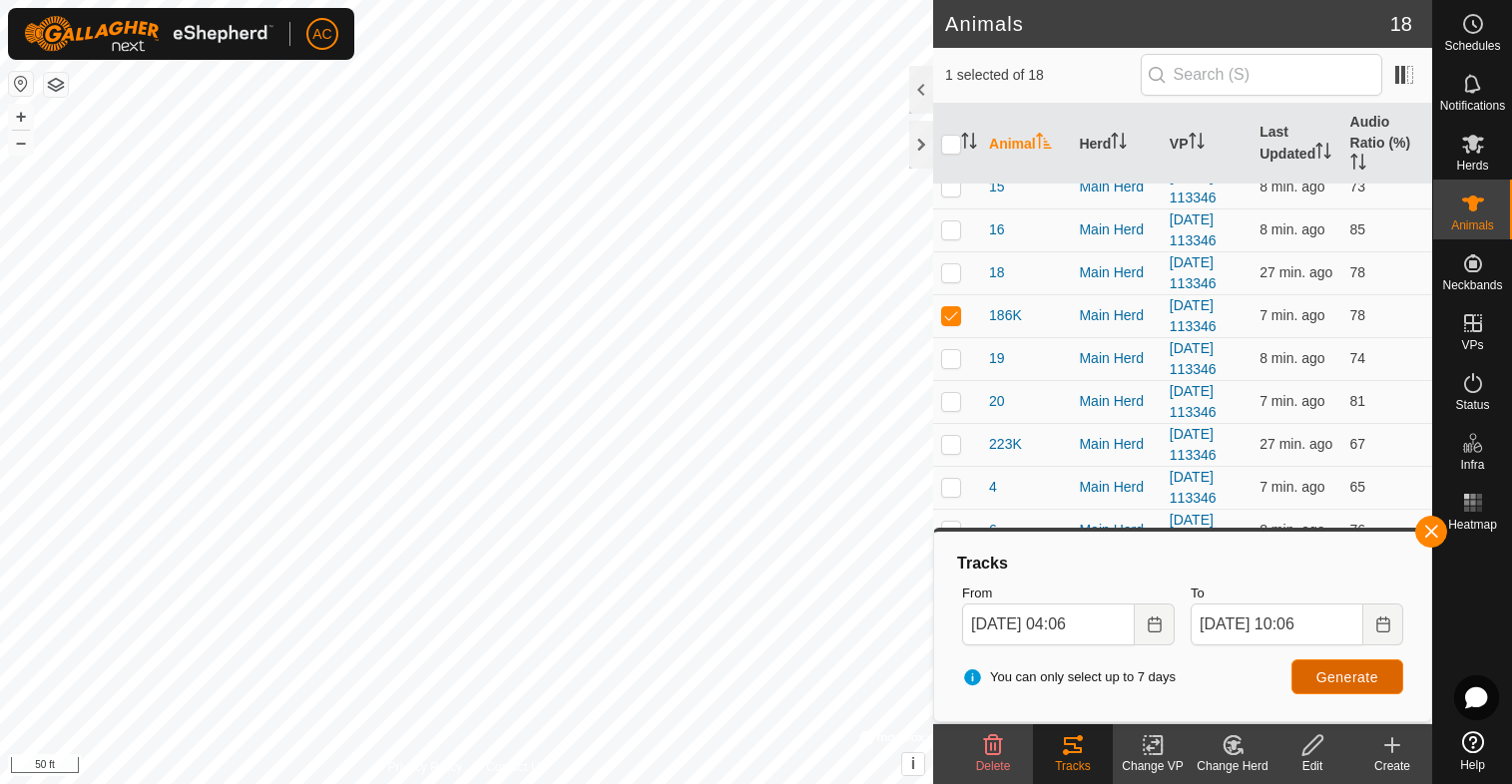 click on "Generate" at bounding box center (1347, 677) 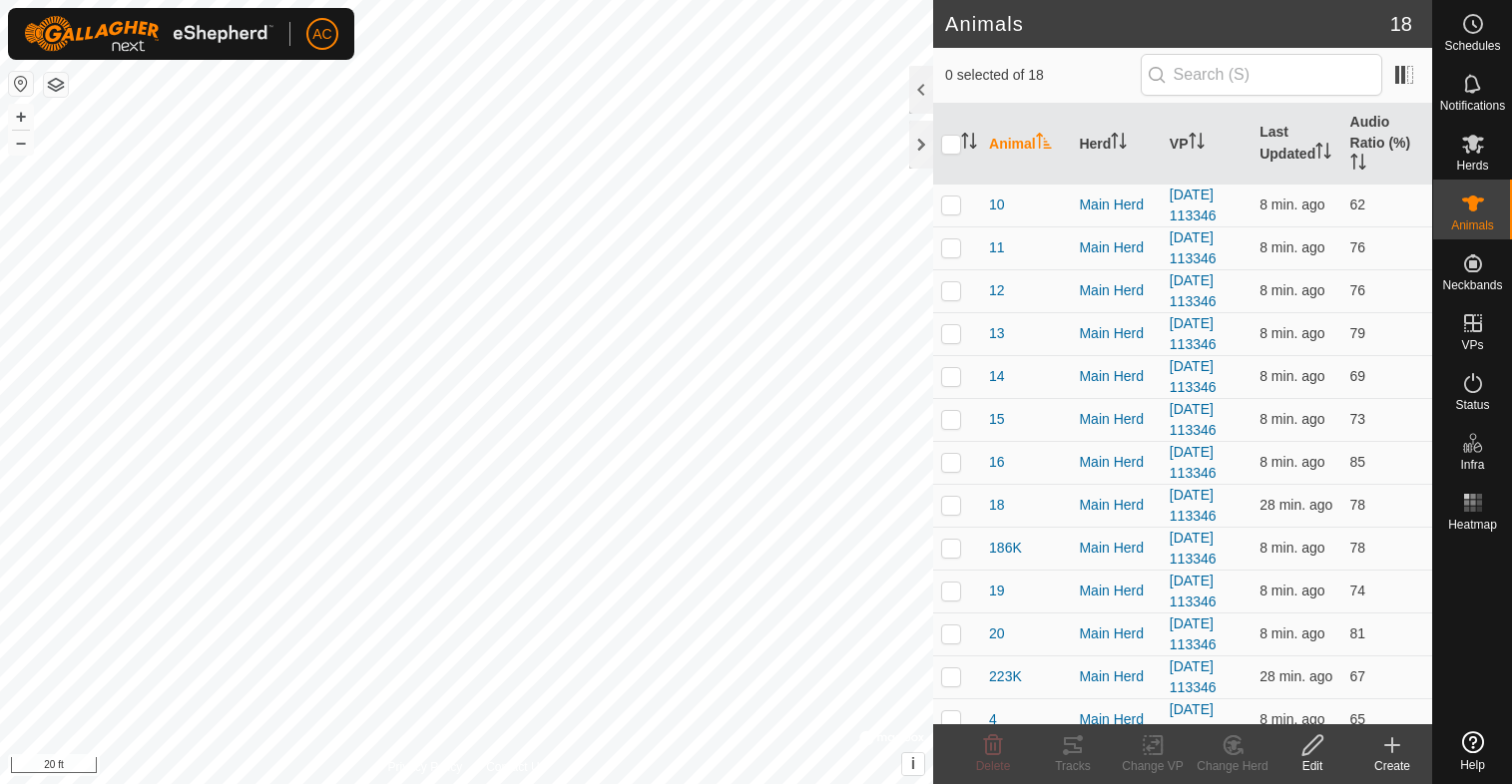 scroll, scrollTop: 0, scrollLeft: 0, axis: both 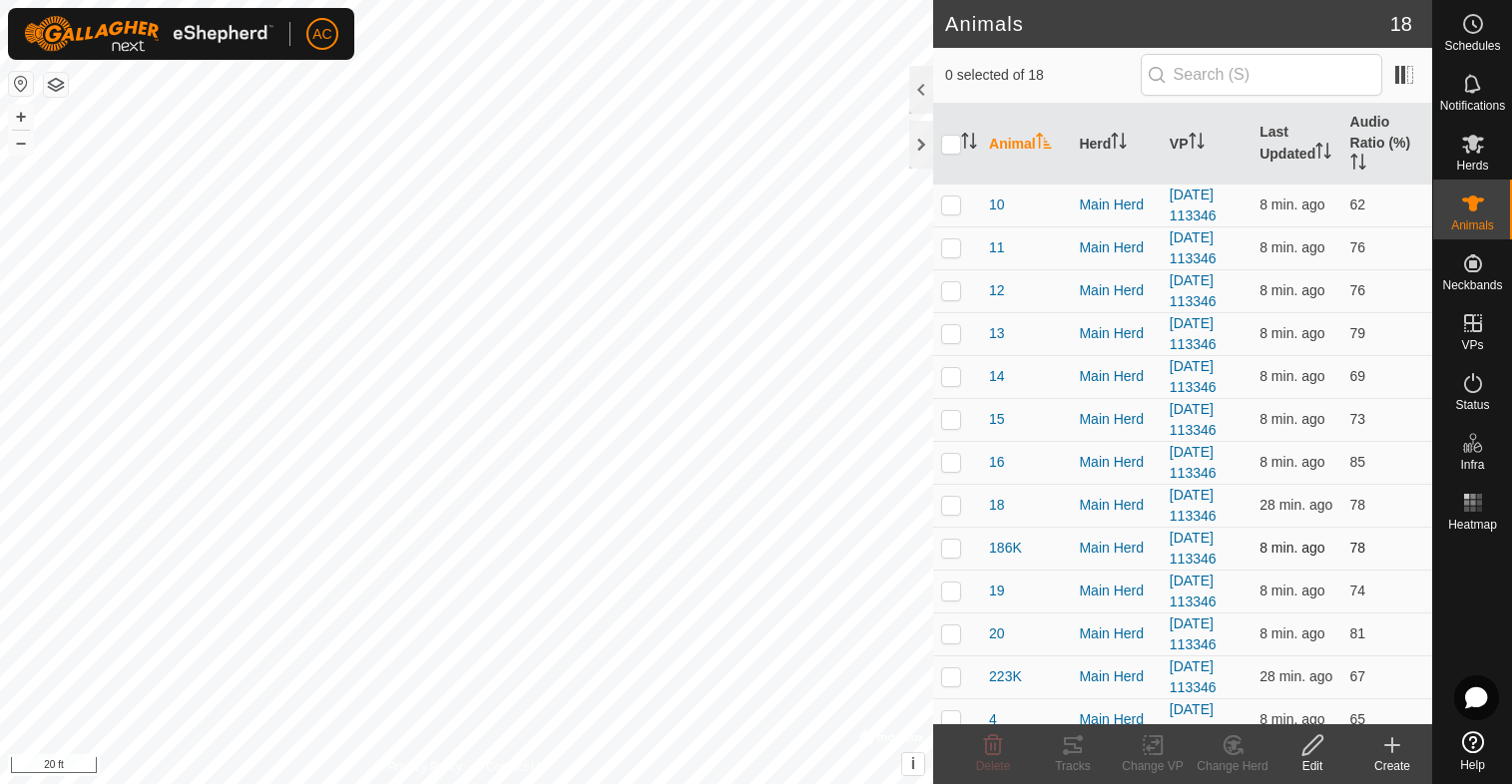click at bounding box center (957, 548) 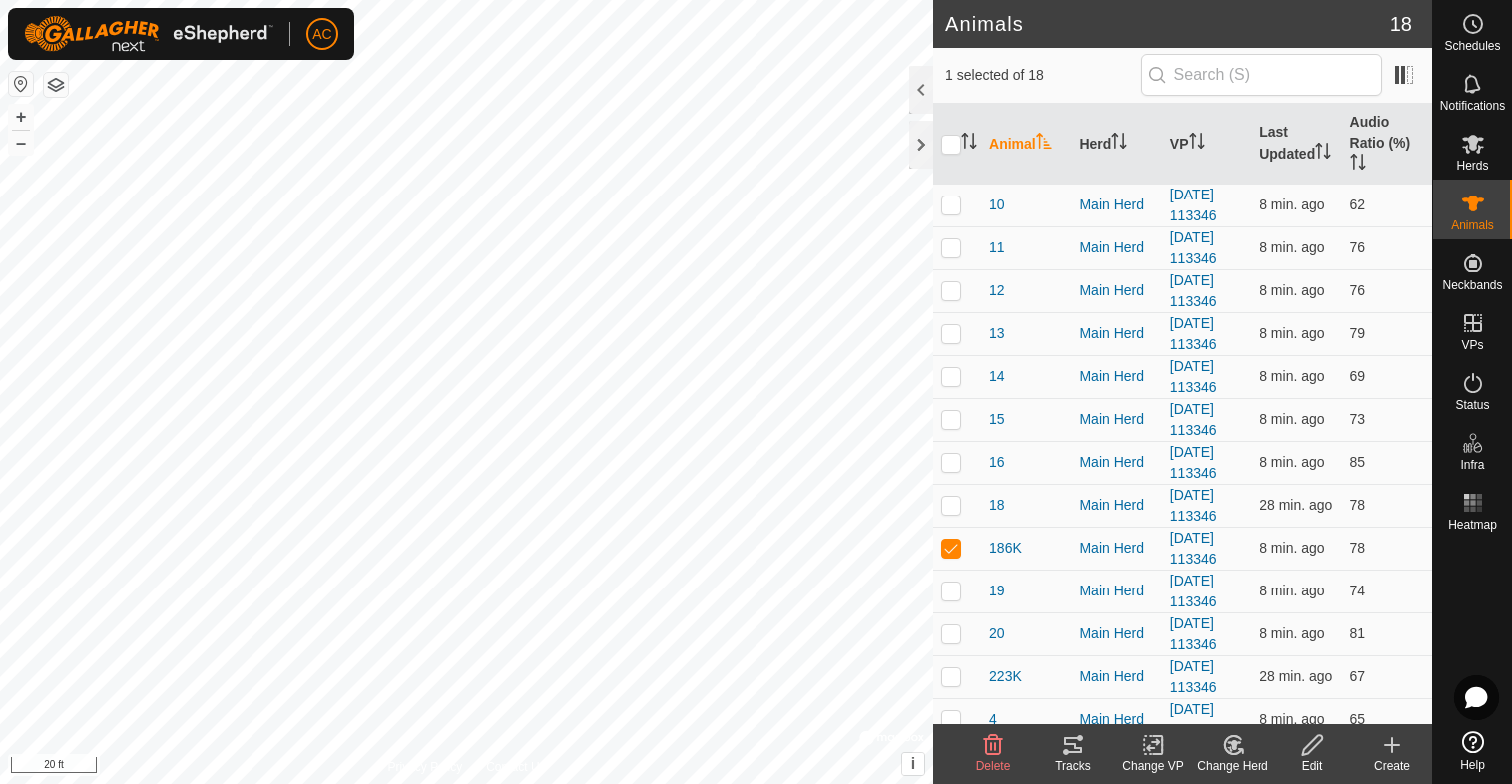click 